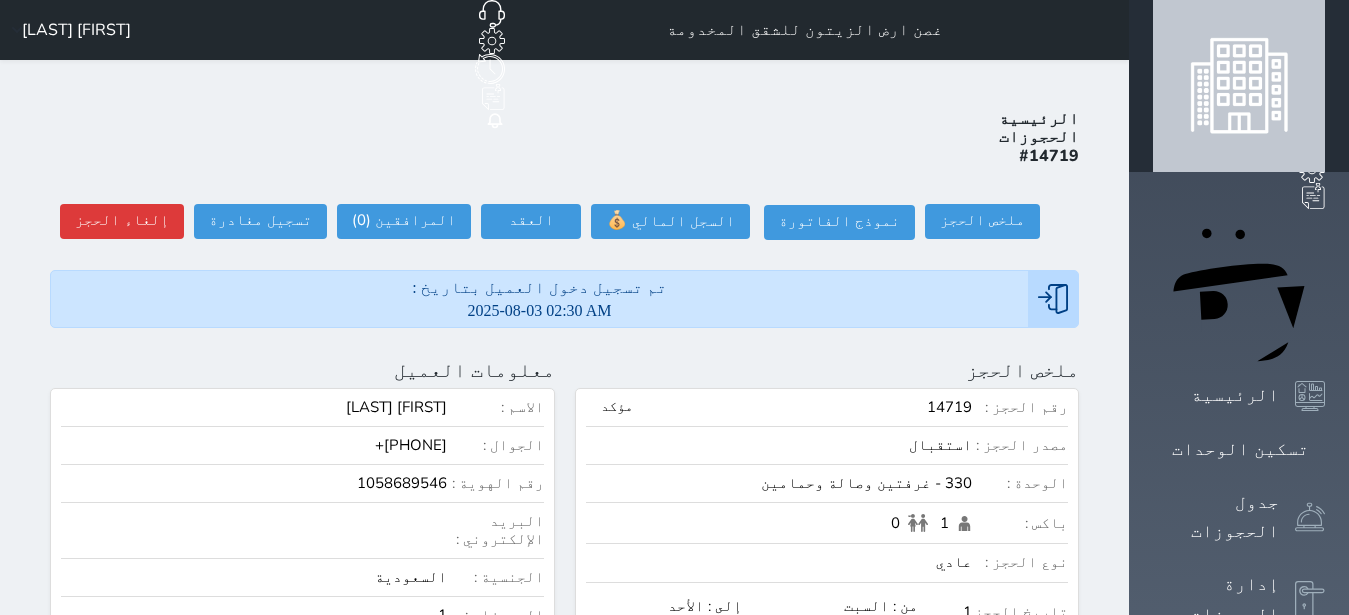 scroll, scrollTop: 0, scrollLeft: 0, axis: both 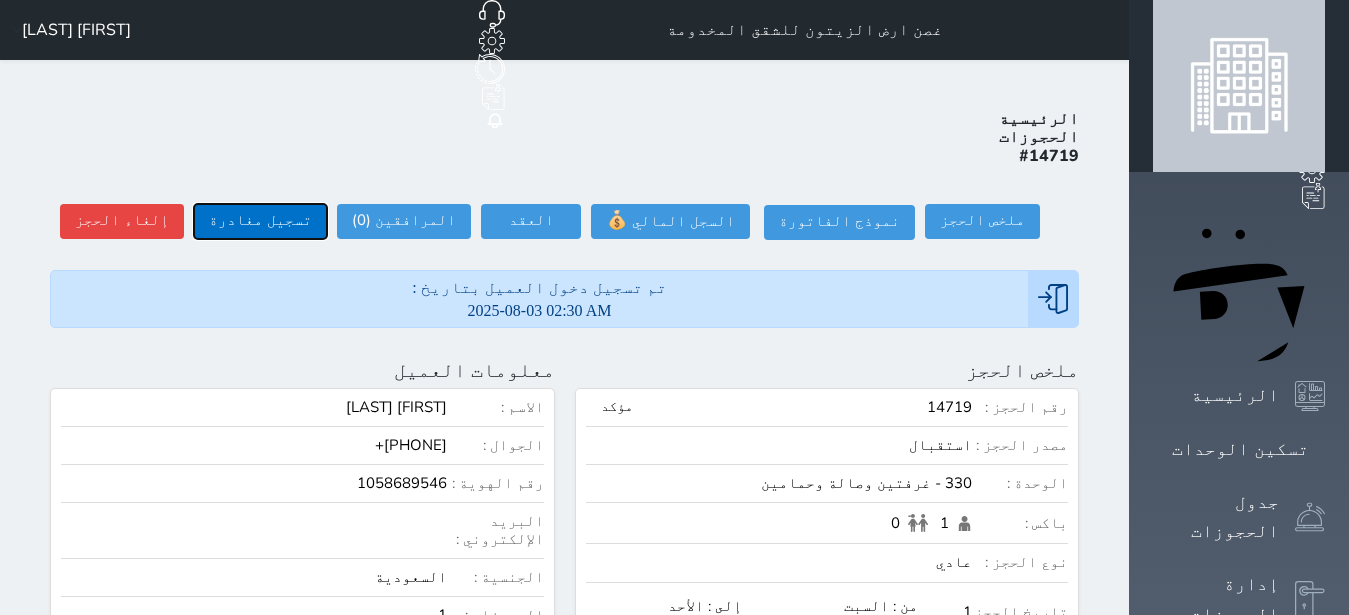 click on "تسجيل مغادرة" at bounding box center (260, 221) 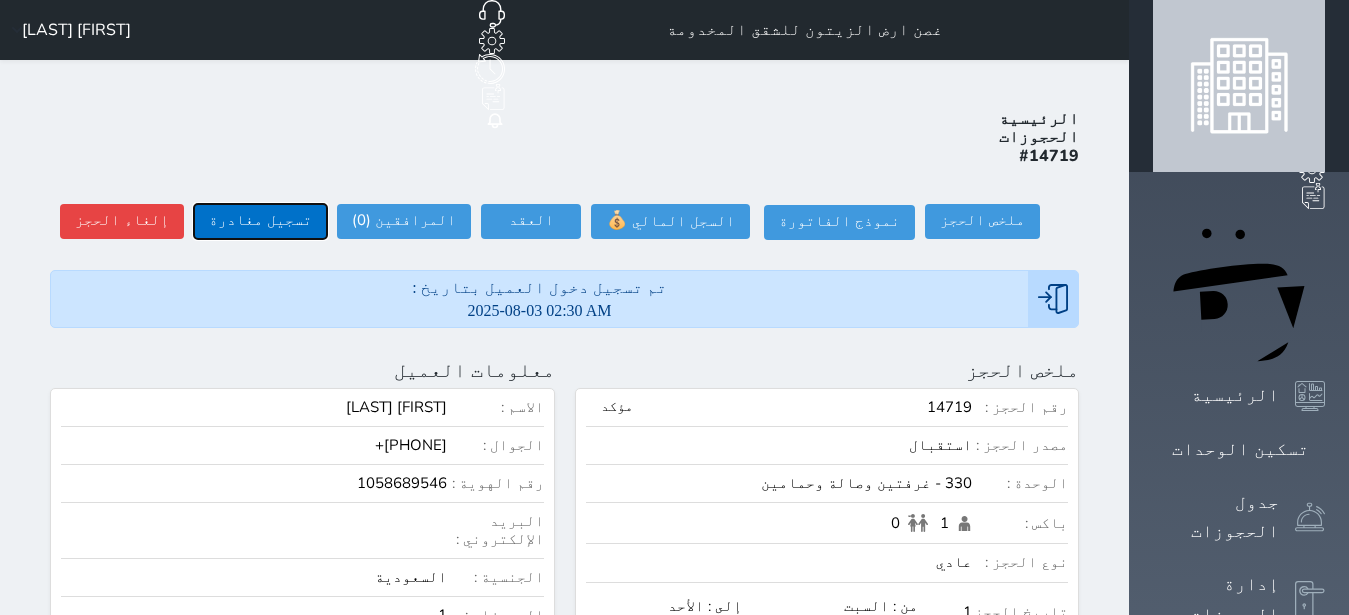 type on "15:09" 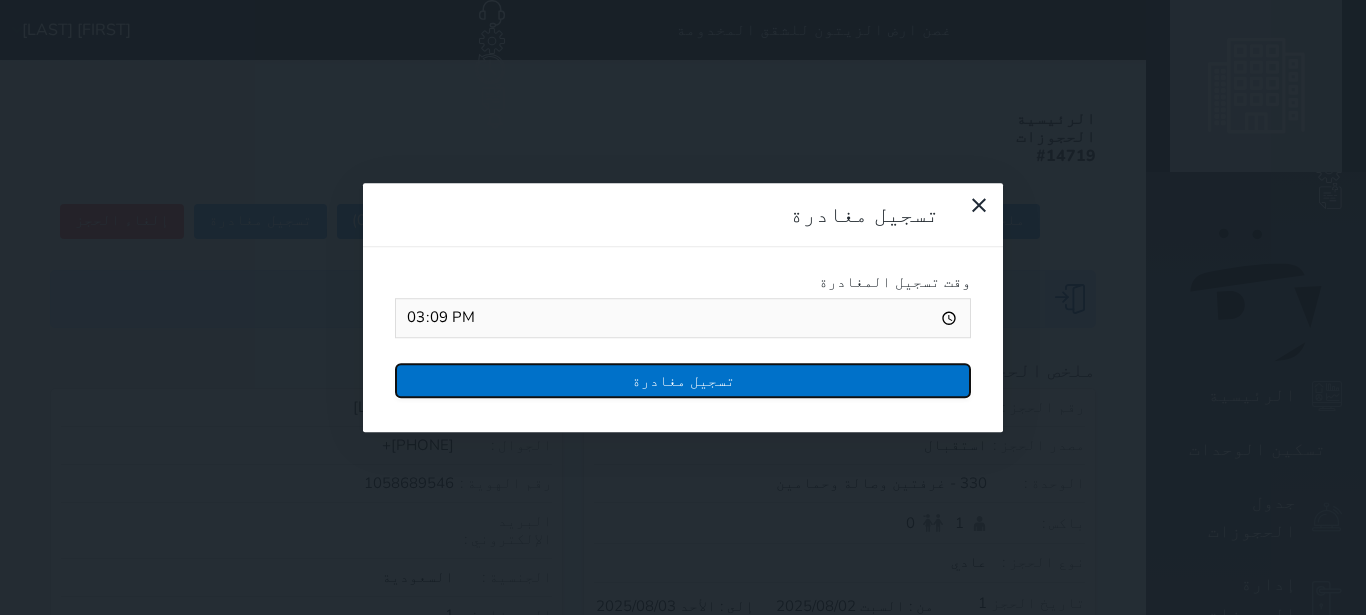 click on "تسجيل مغادرة" at bounding box center (683, 380) 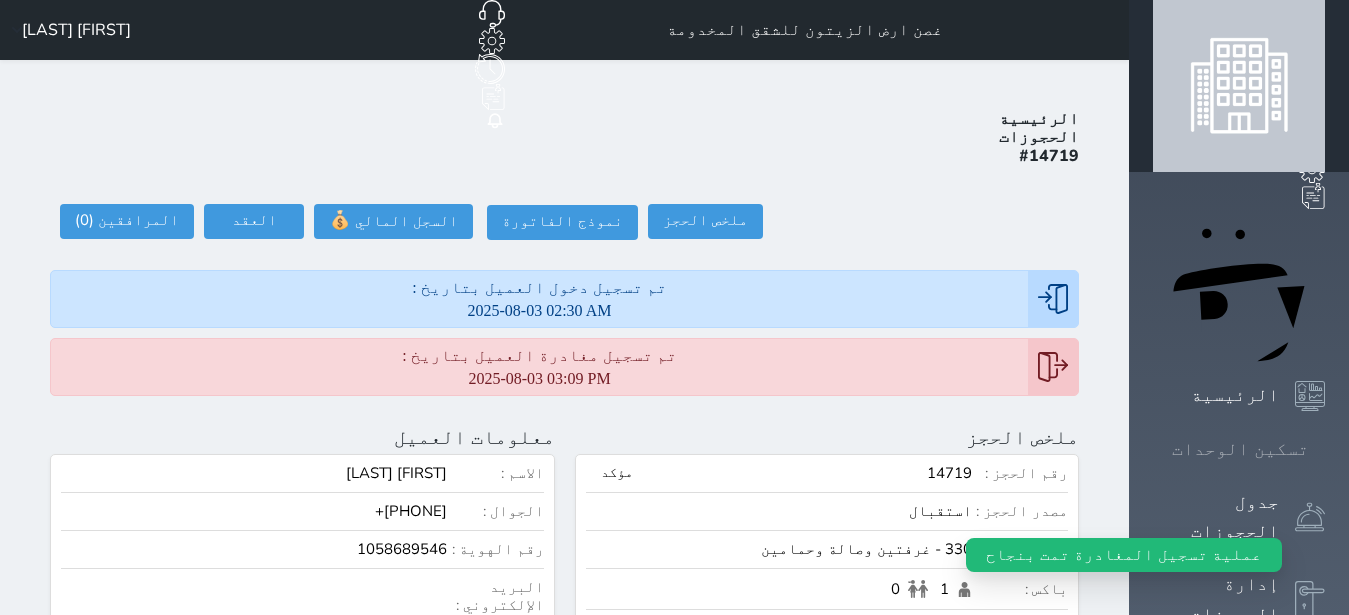 click at bounding box center (1325, 449) 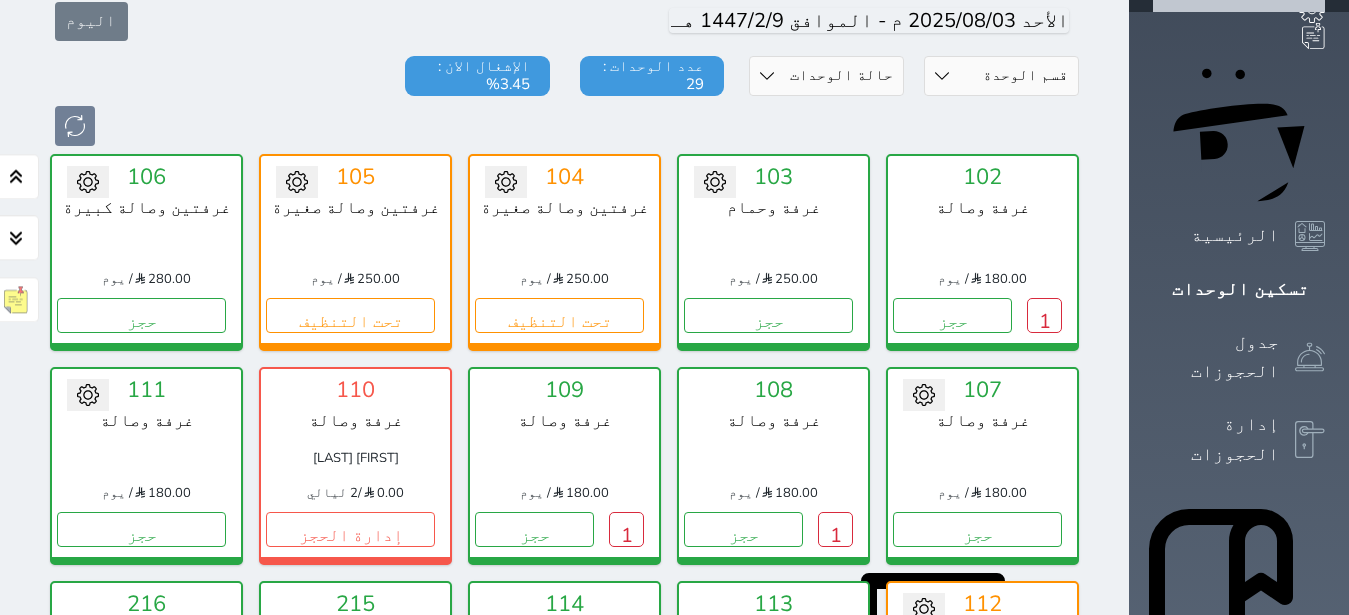 scroll, scrollTop: 204, scrollLeft: 0, axis: vertical 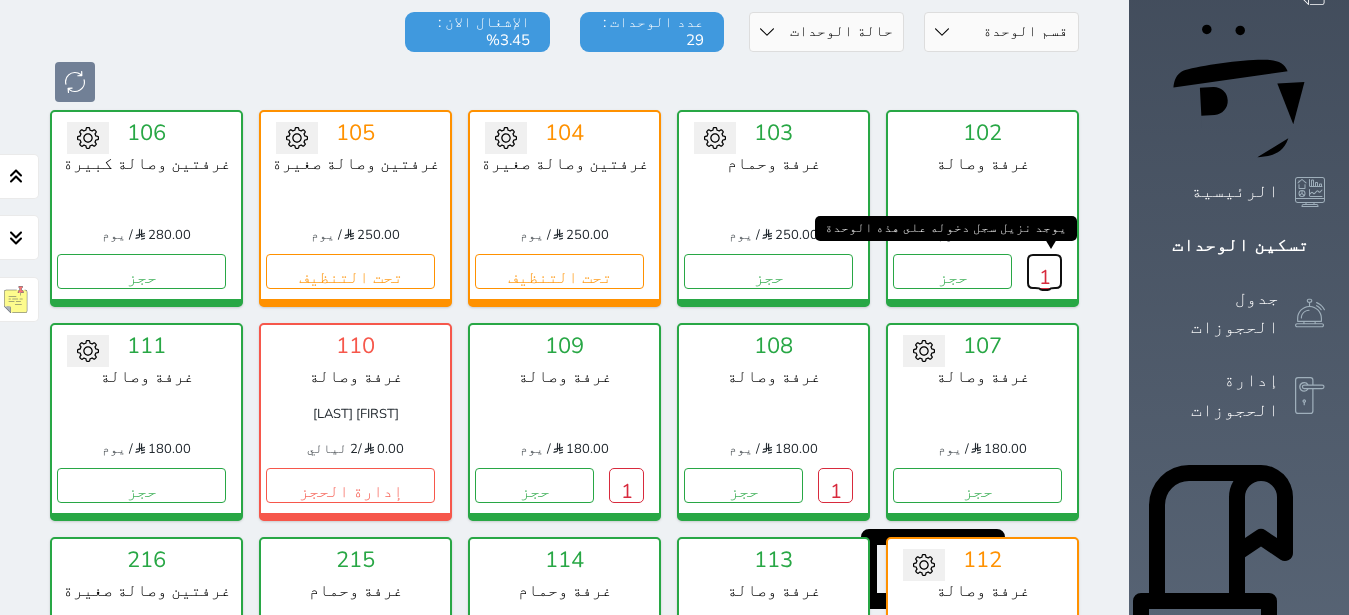 click on "1" at bounding box center [1044, 271] 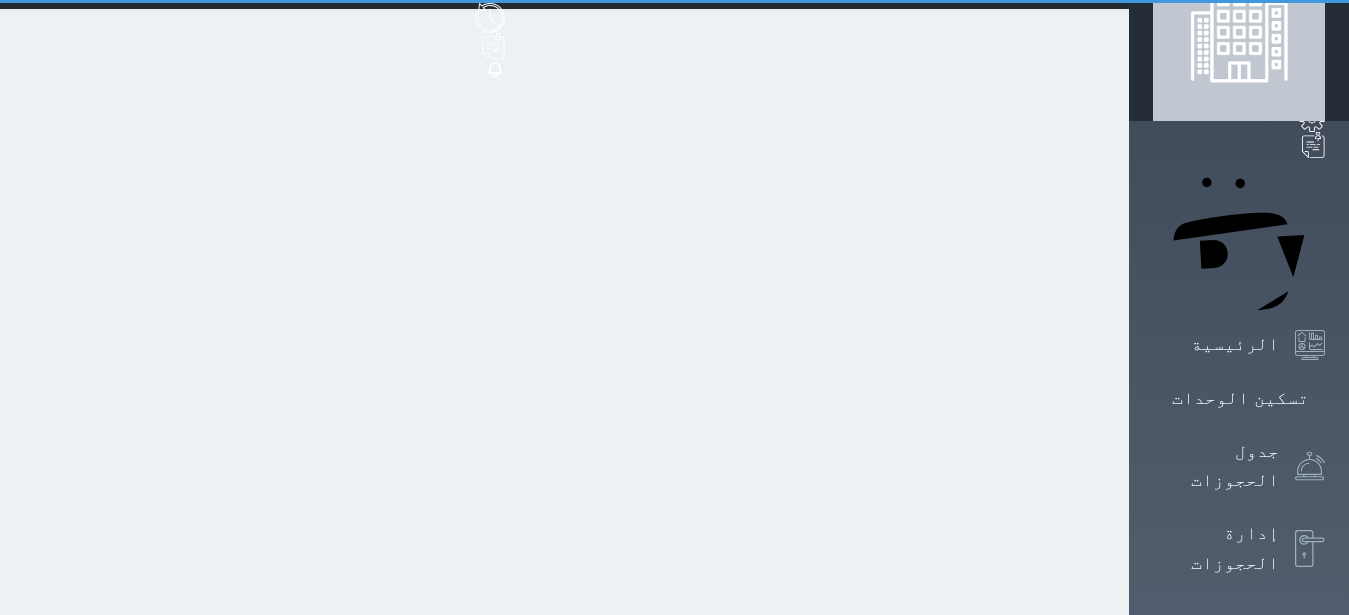 scroll, scrollTop: 0, scrollLeft: 0, axis: both 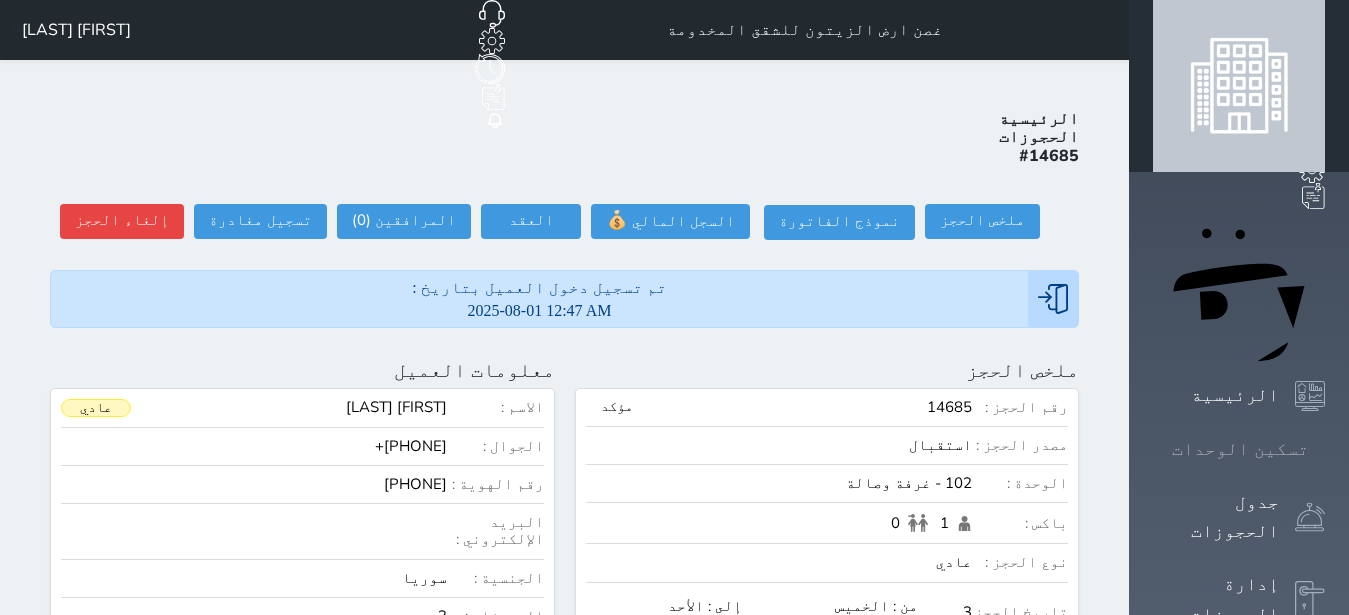 click on "تسكين الوحدات" at bounding box center [1240, 449] 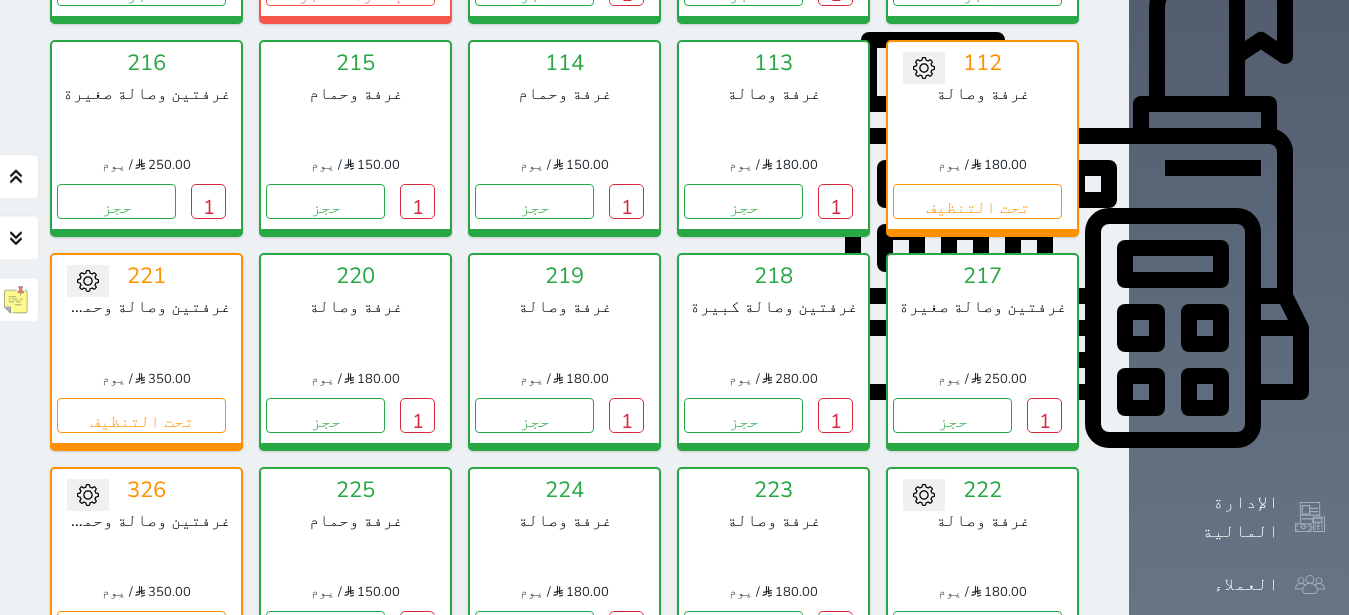 scroll, scrollTop: 708, scrollLeft: 0, axis: vertical 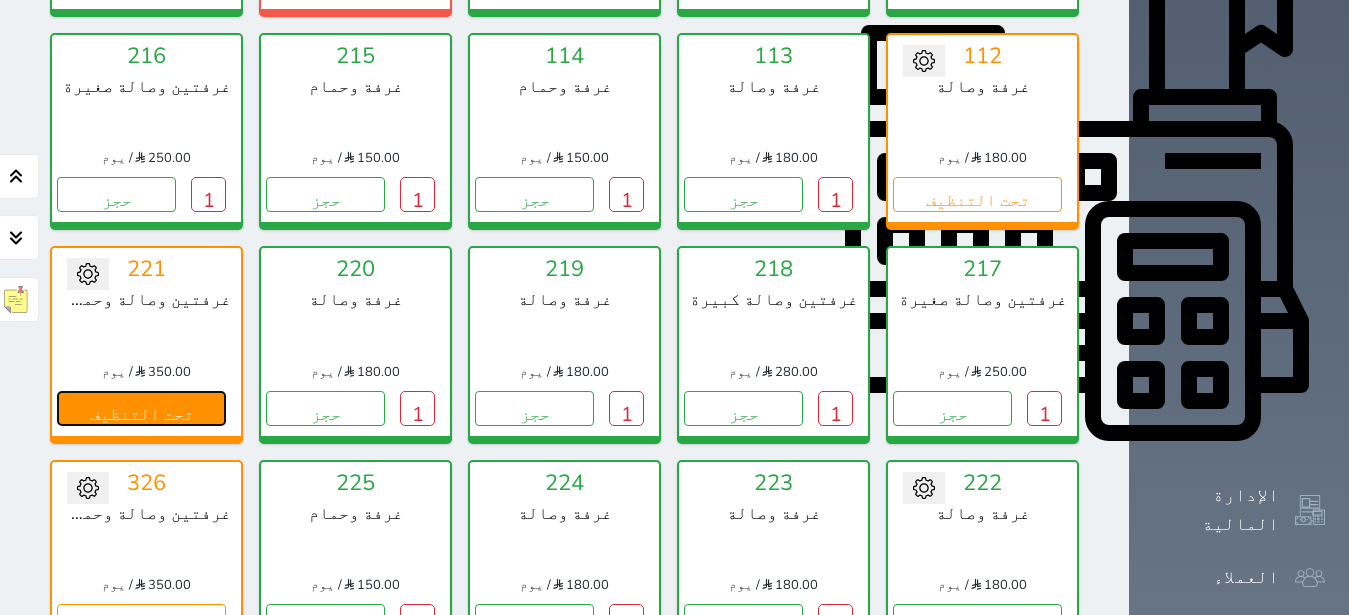 click on "تحت التنظيف" at bounding box center [141, 408] 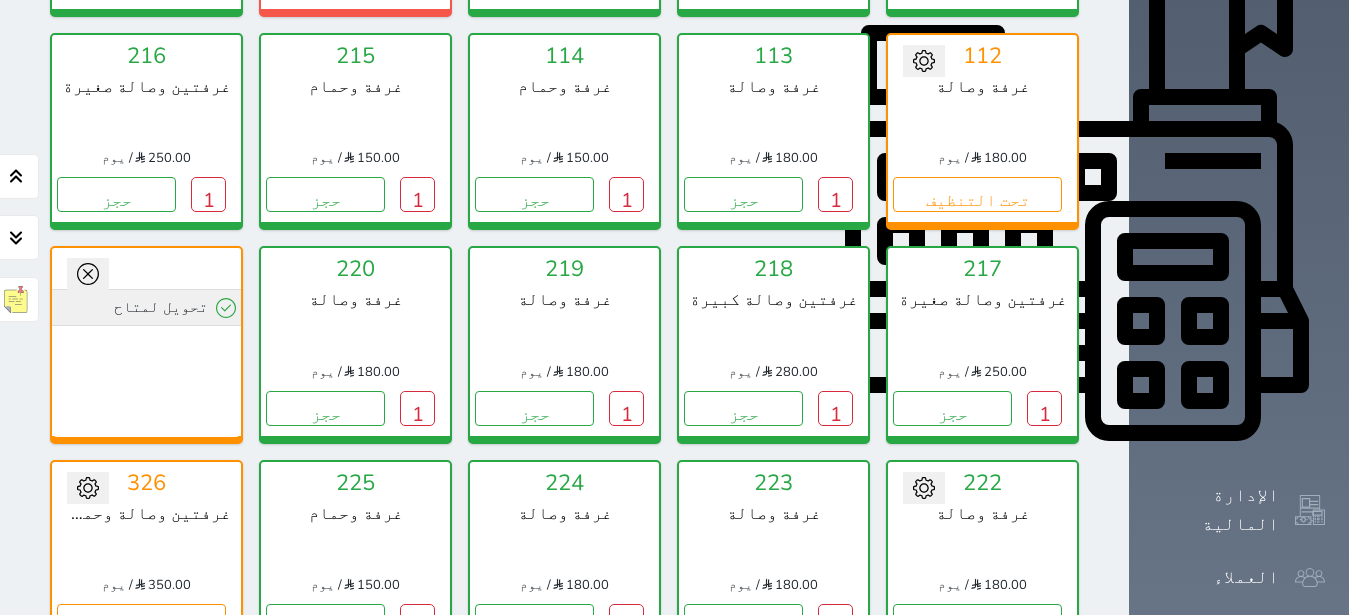 click on "تحويل لمتاح" at bounding box center (146, 307) 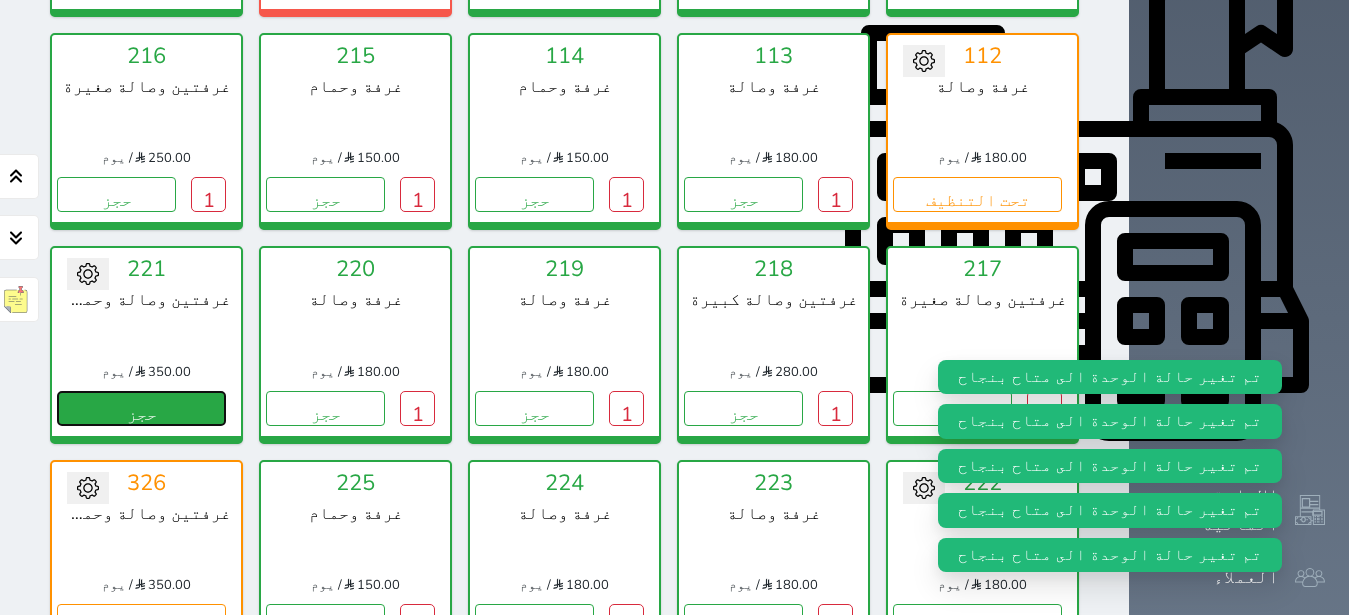 click on "حجز" at bounding box center (141, 408) 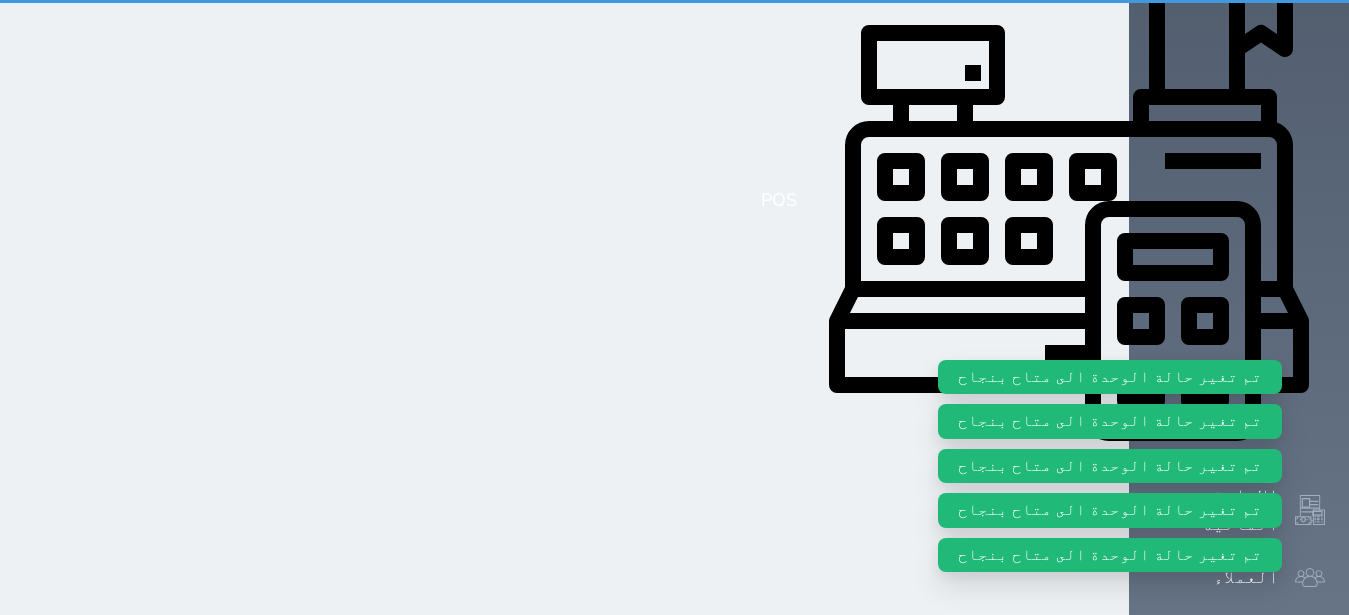 select on "1" 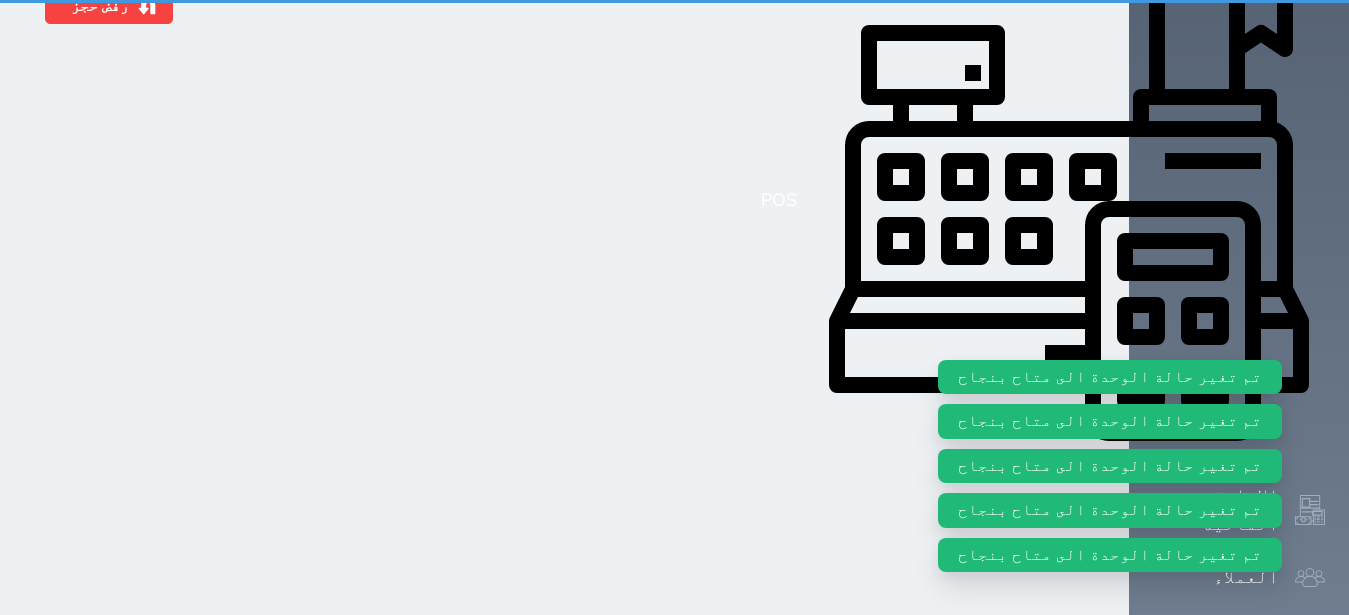 scroll, scrollTop: 0, scrollLeft: 0, axis: both 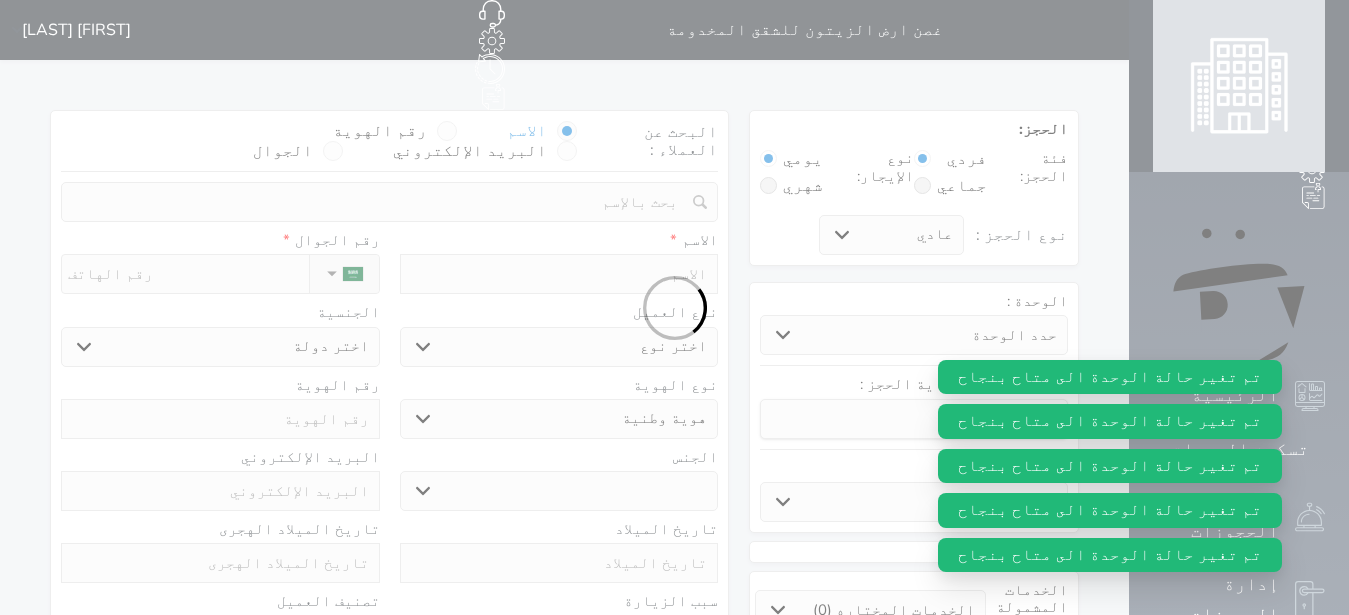 select 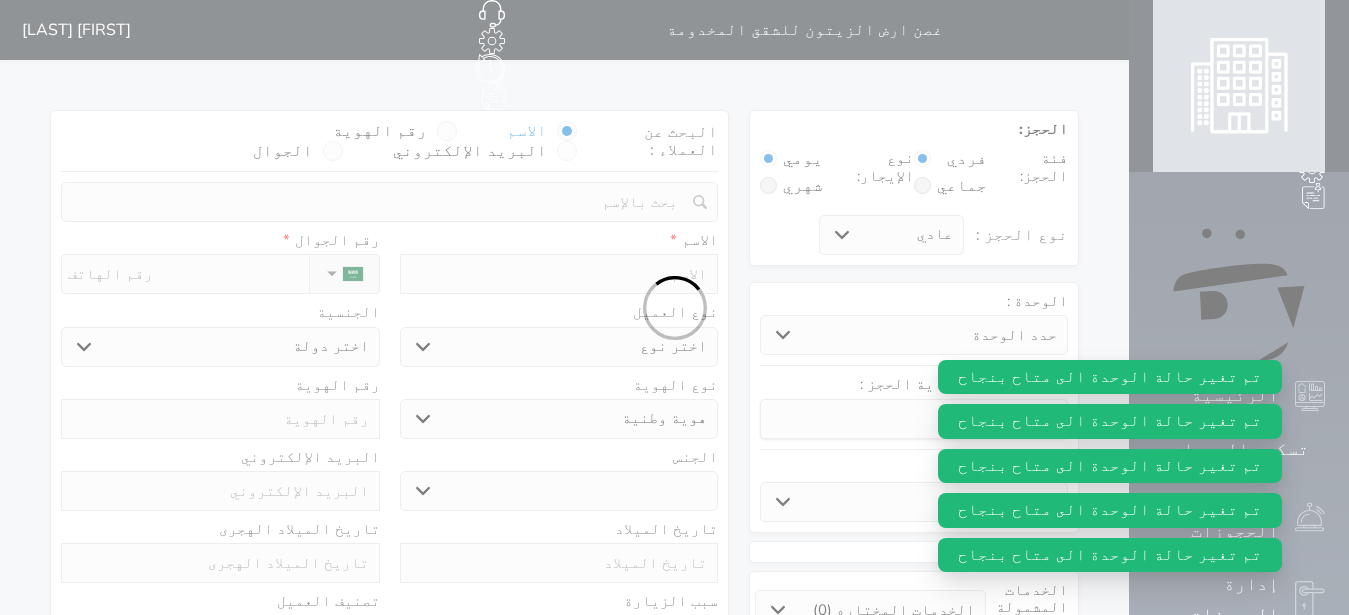 select 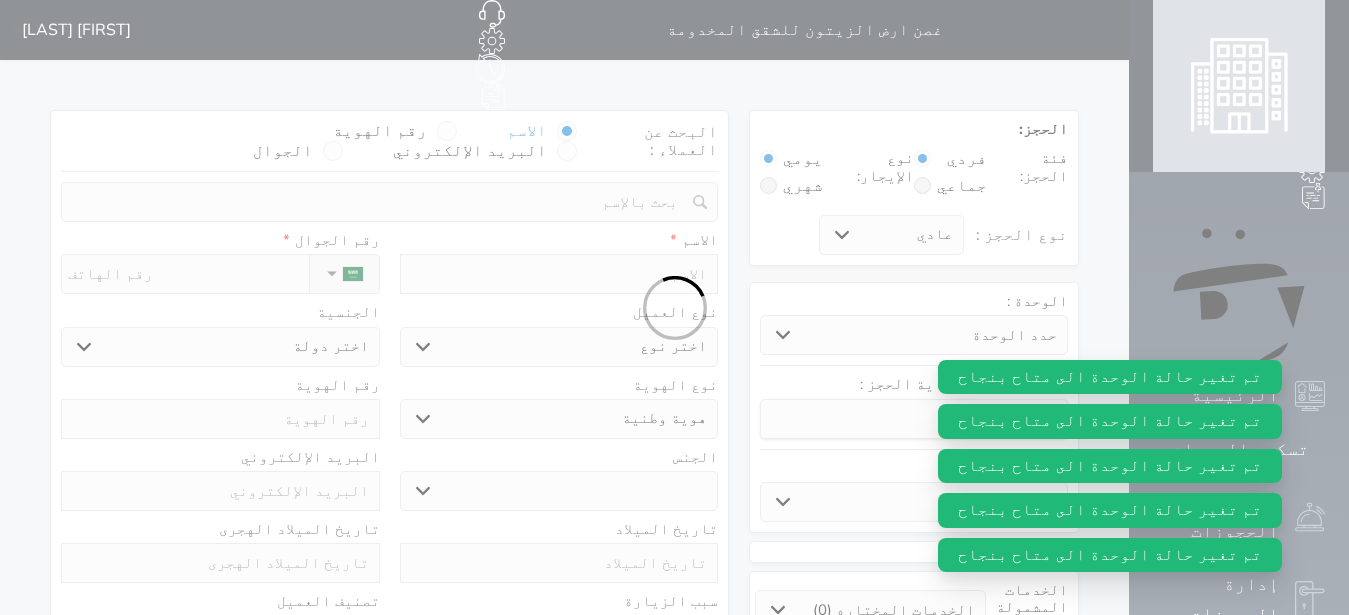 select 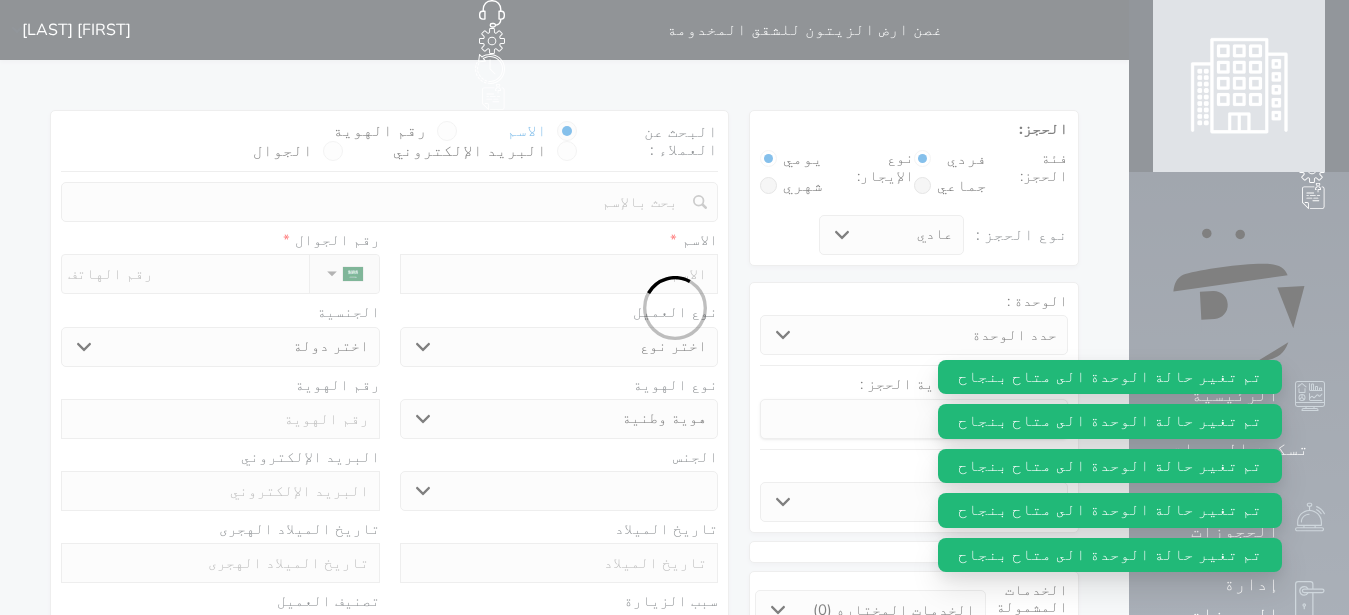 select 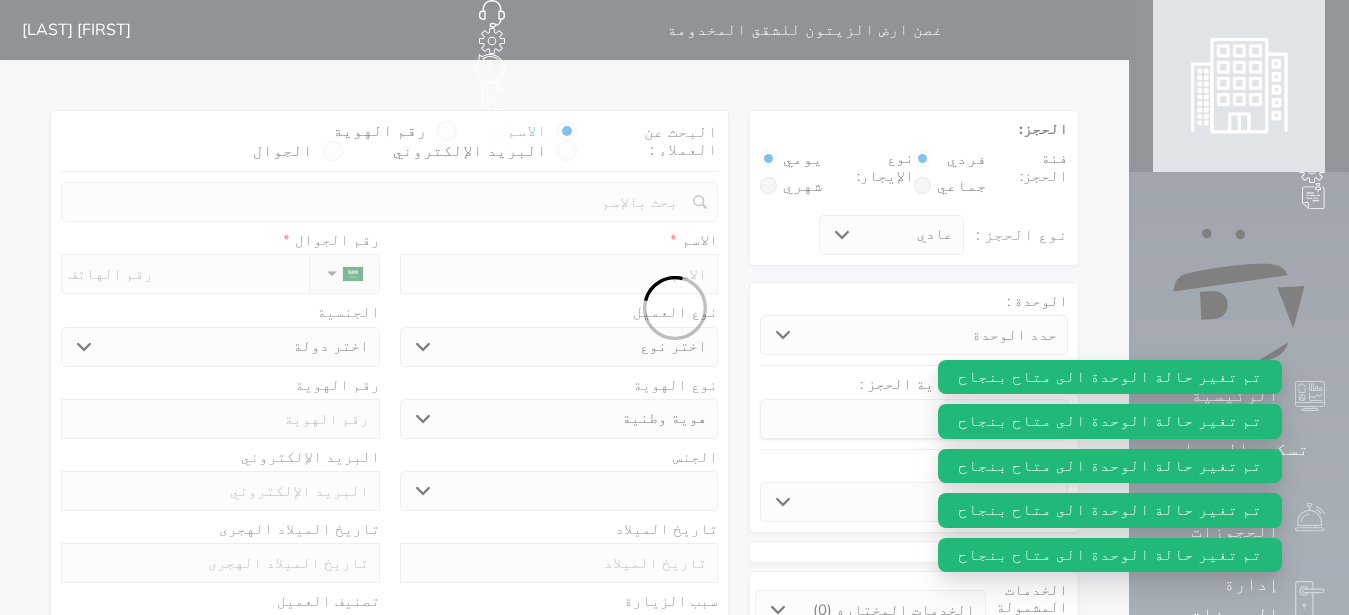 select 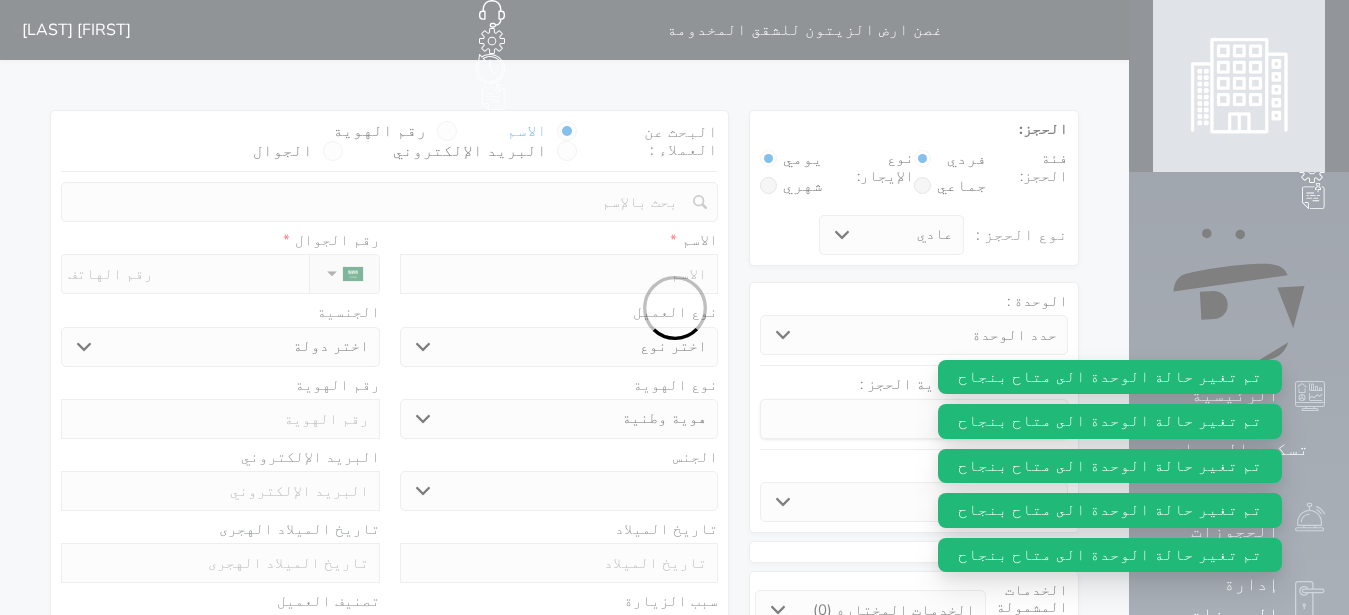 select 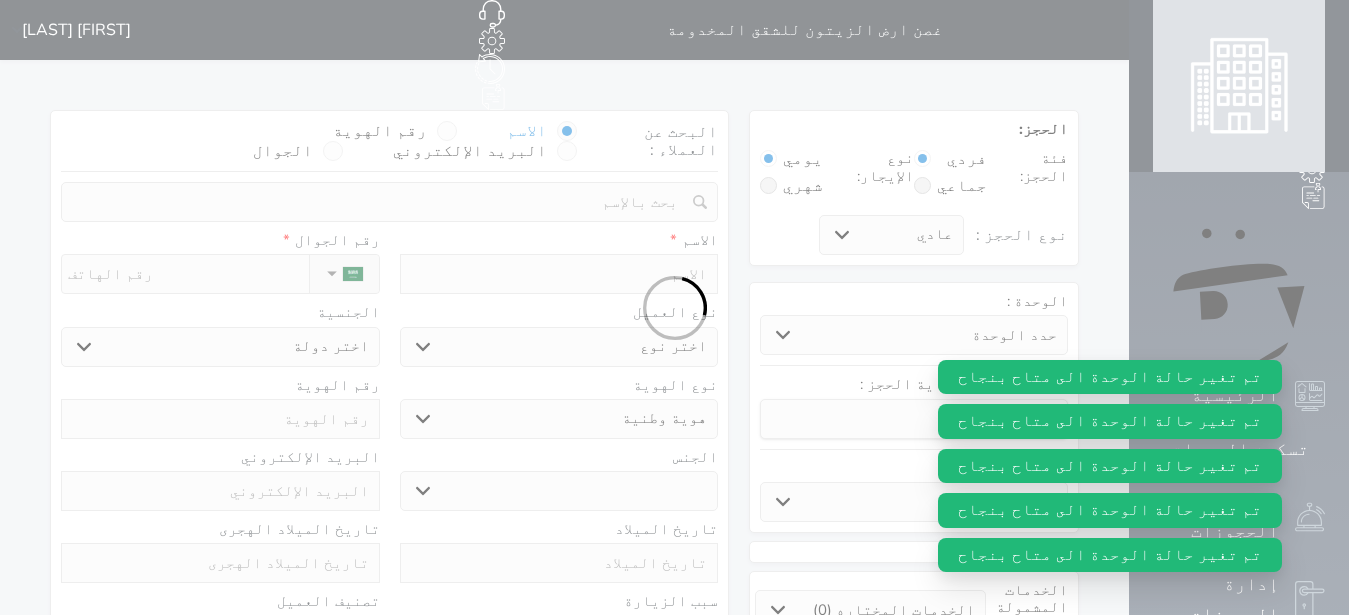 select 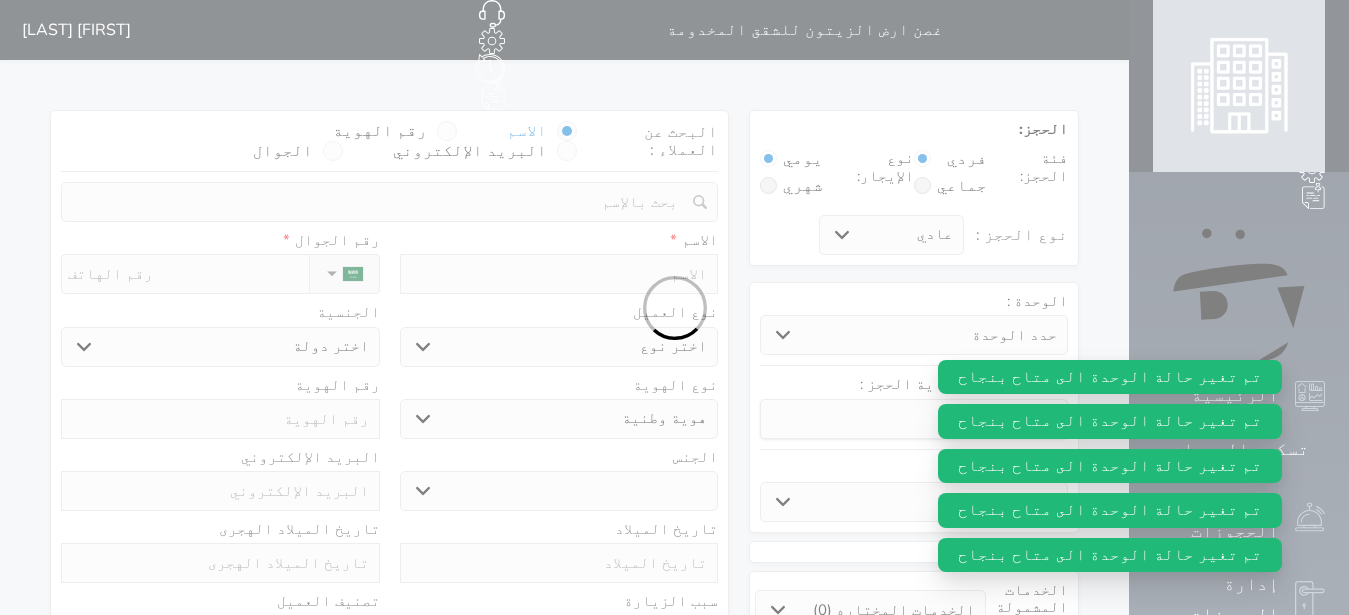 select 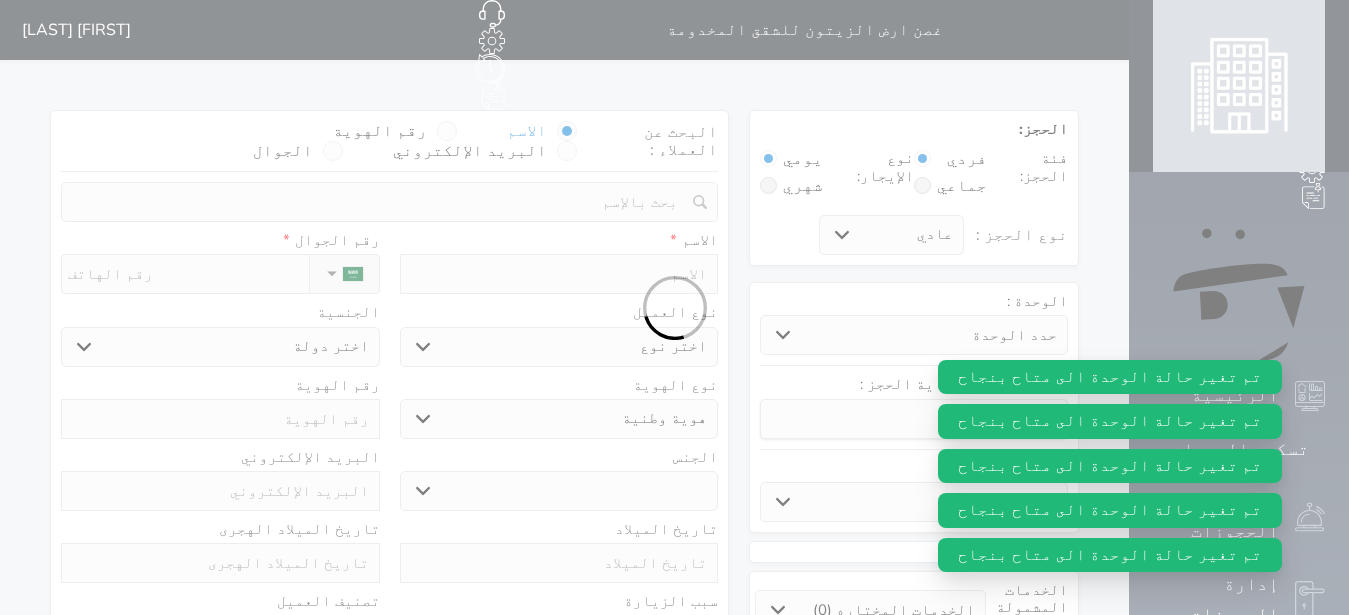 select on "113" 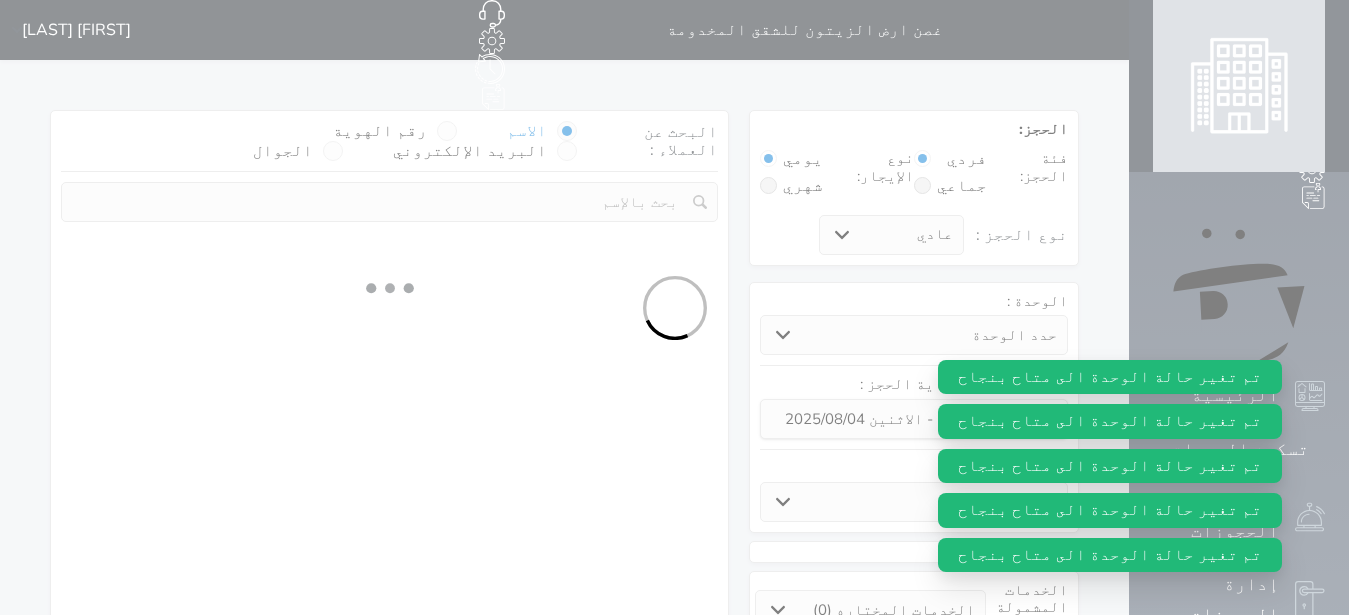 select 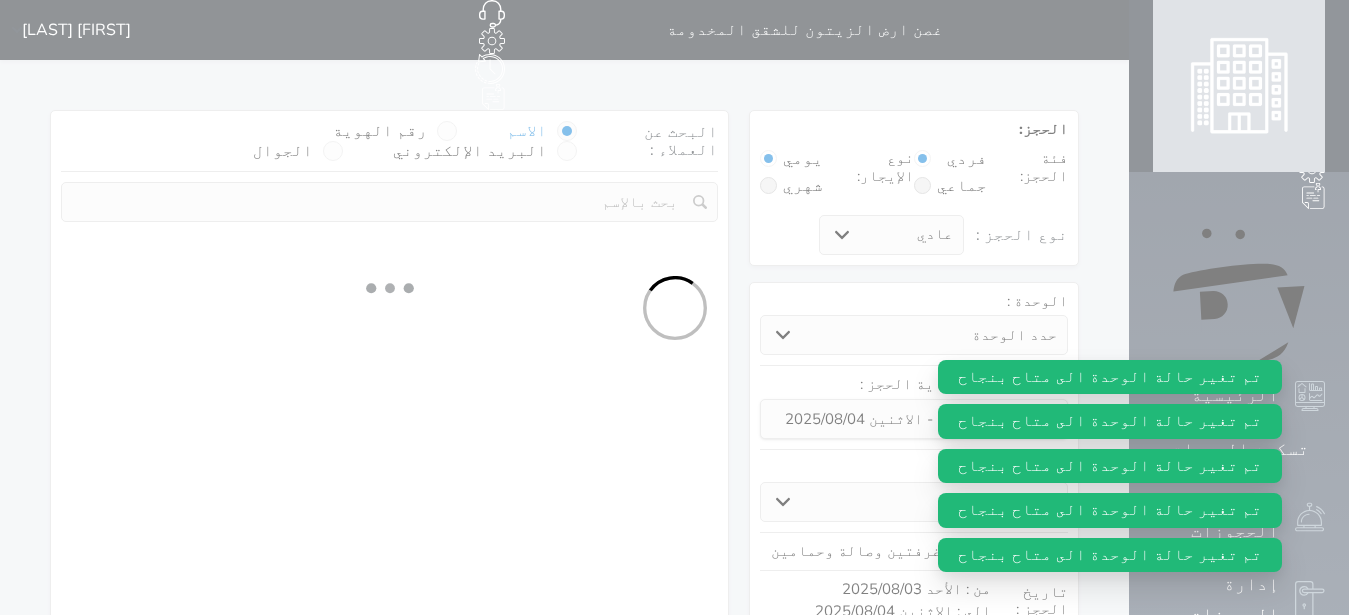 select on "113" 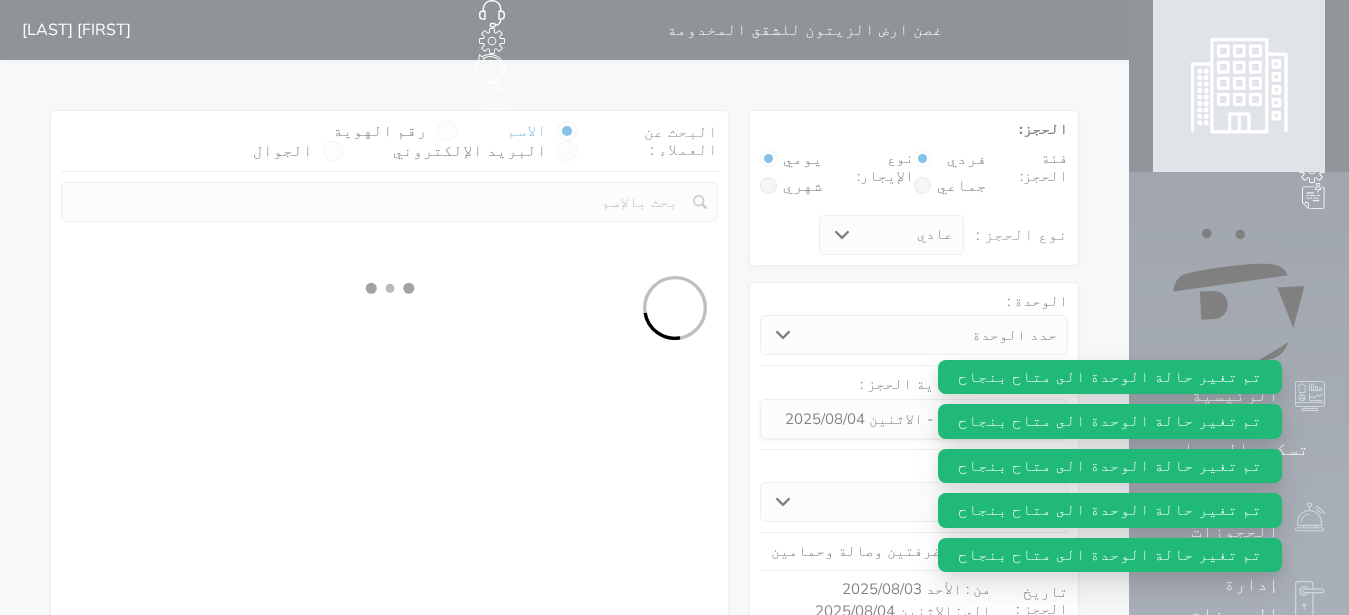 select on "1" 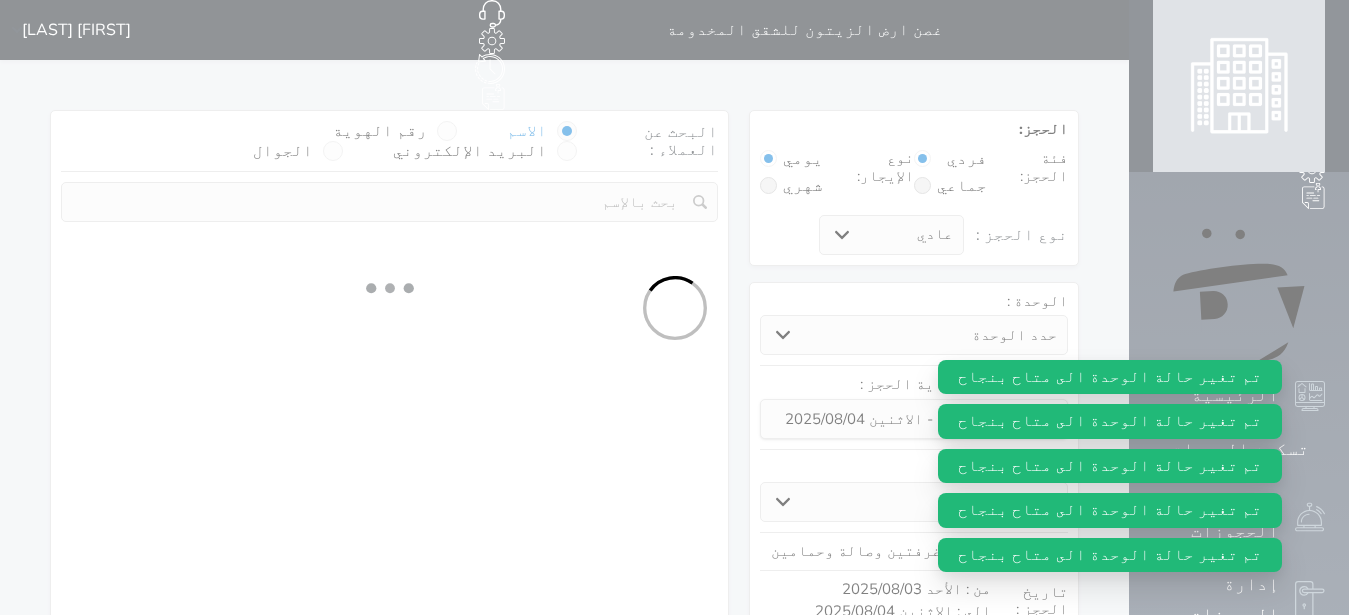 select 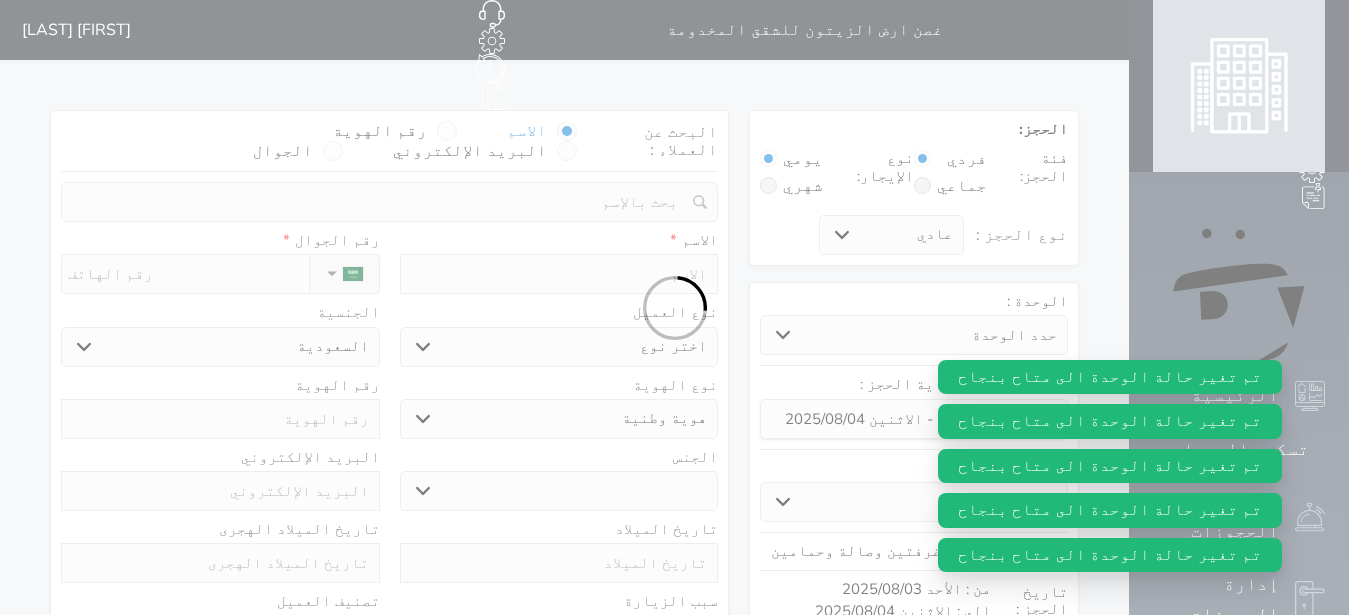 select 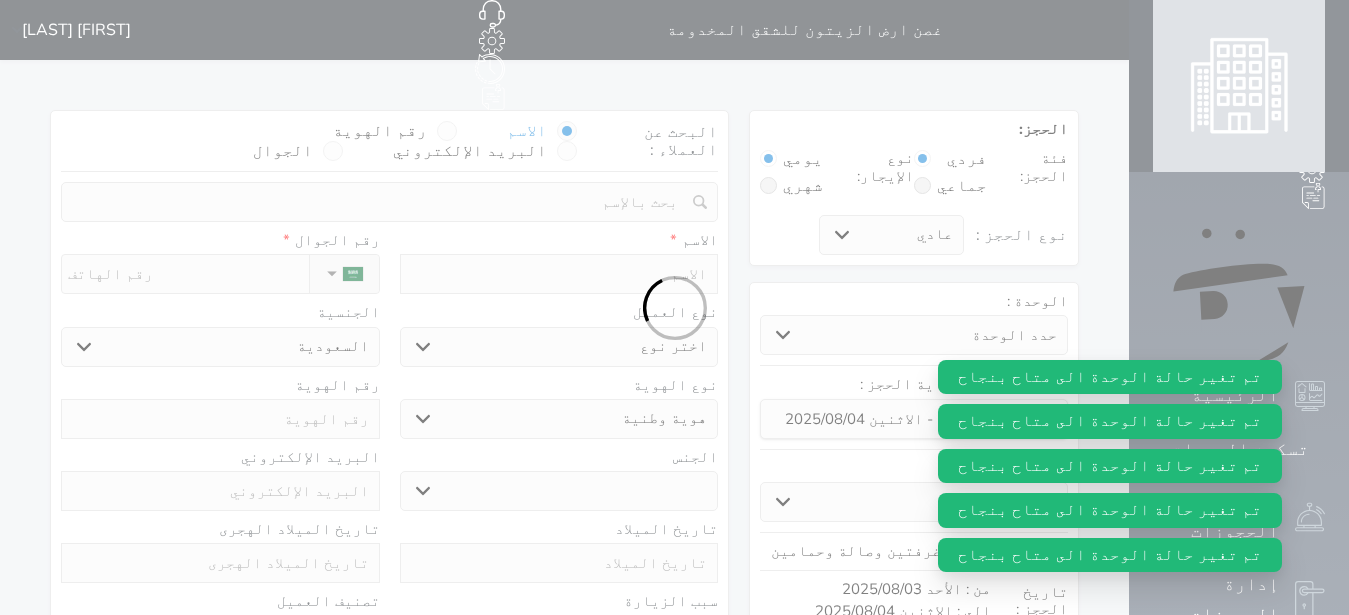 select 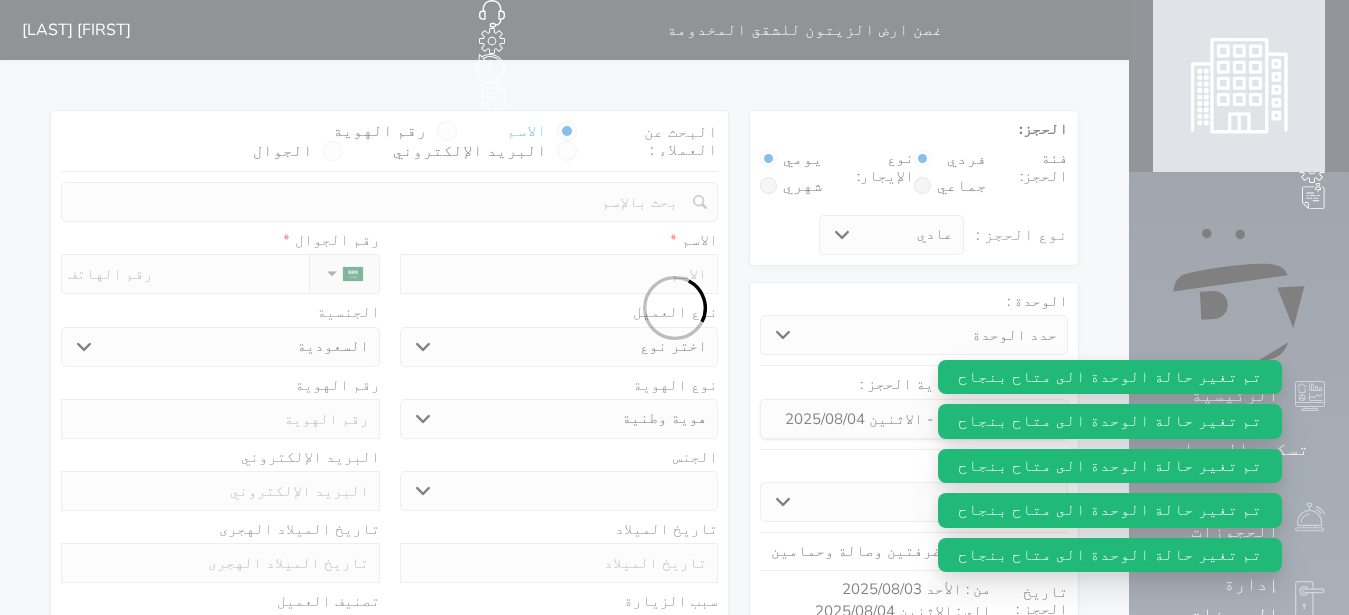 select on "1" 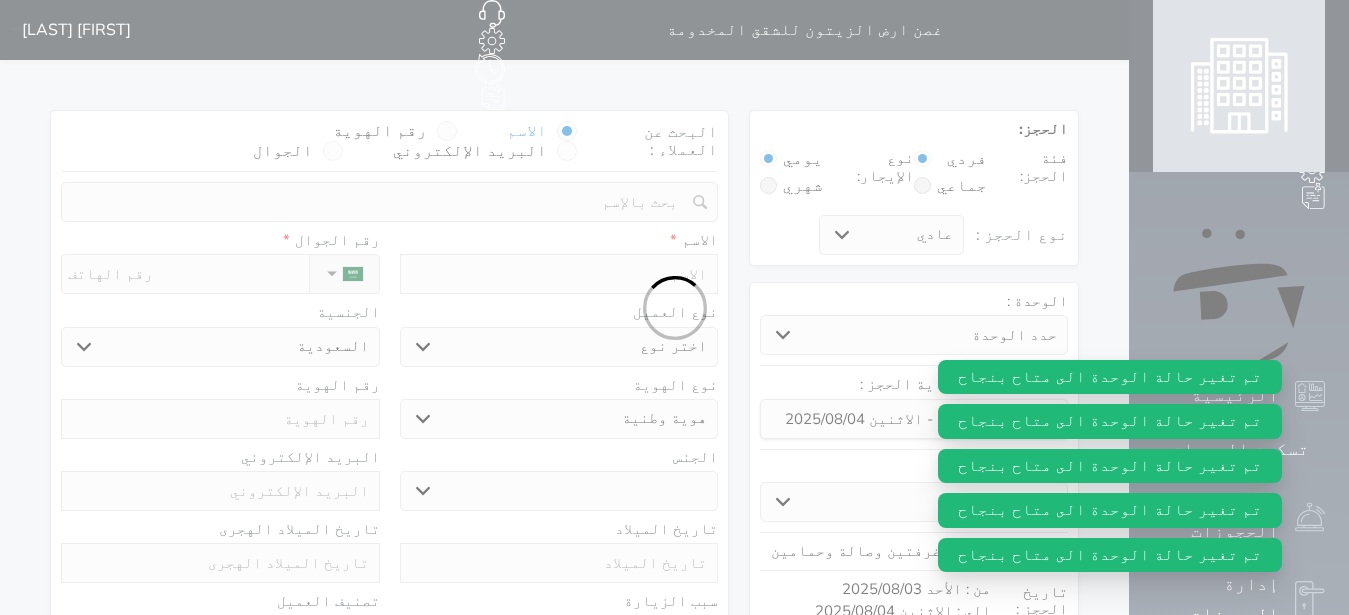 select on "7" 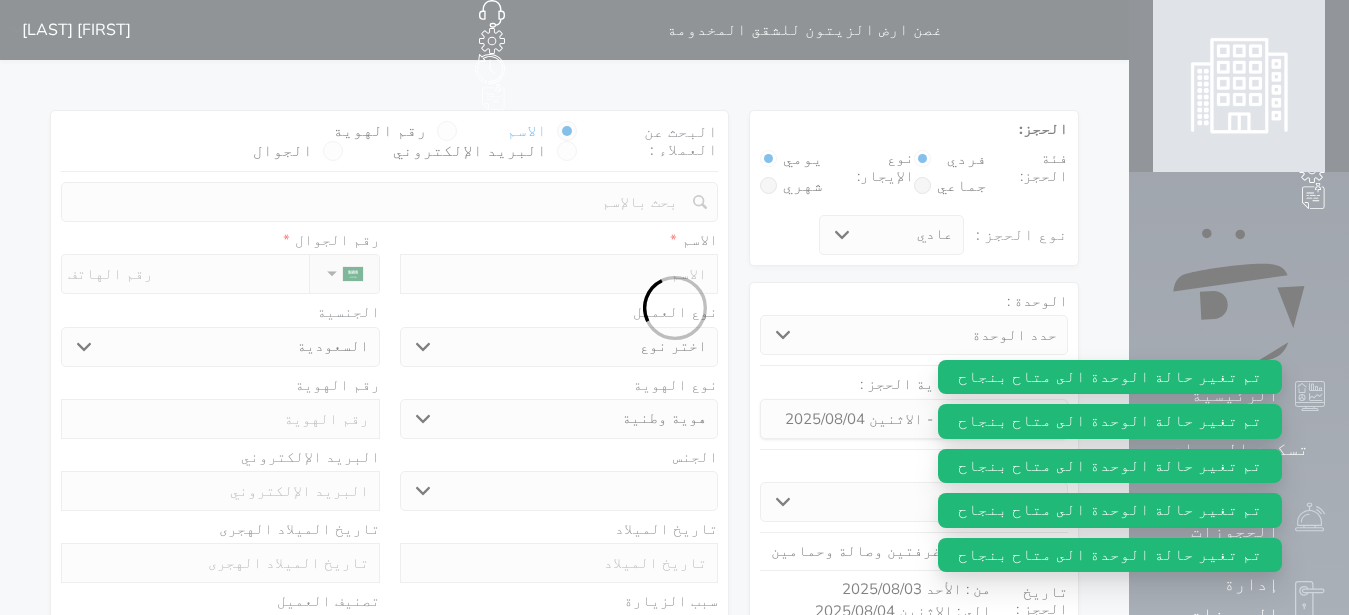 select 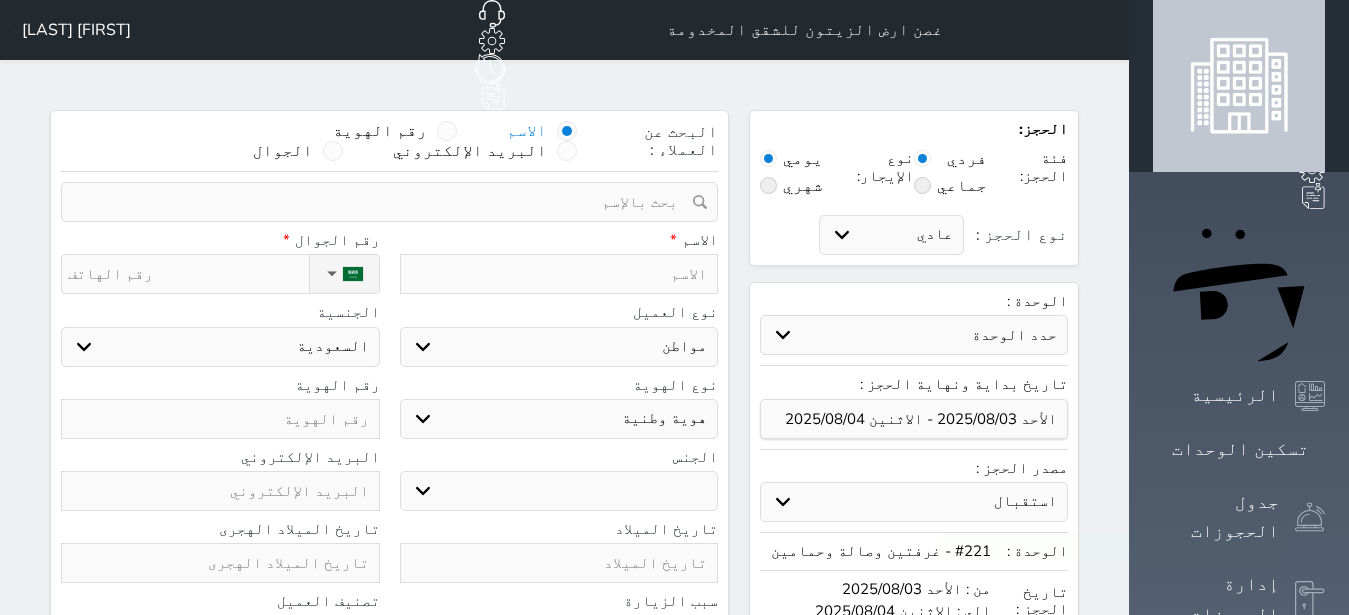 select 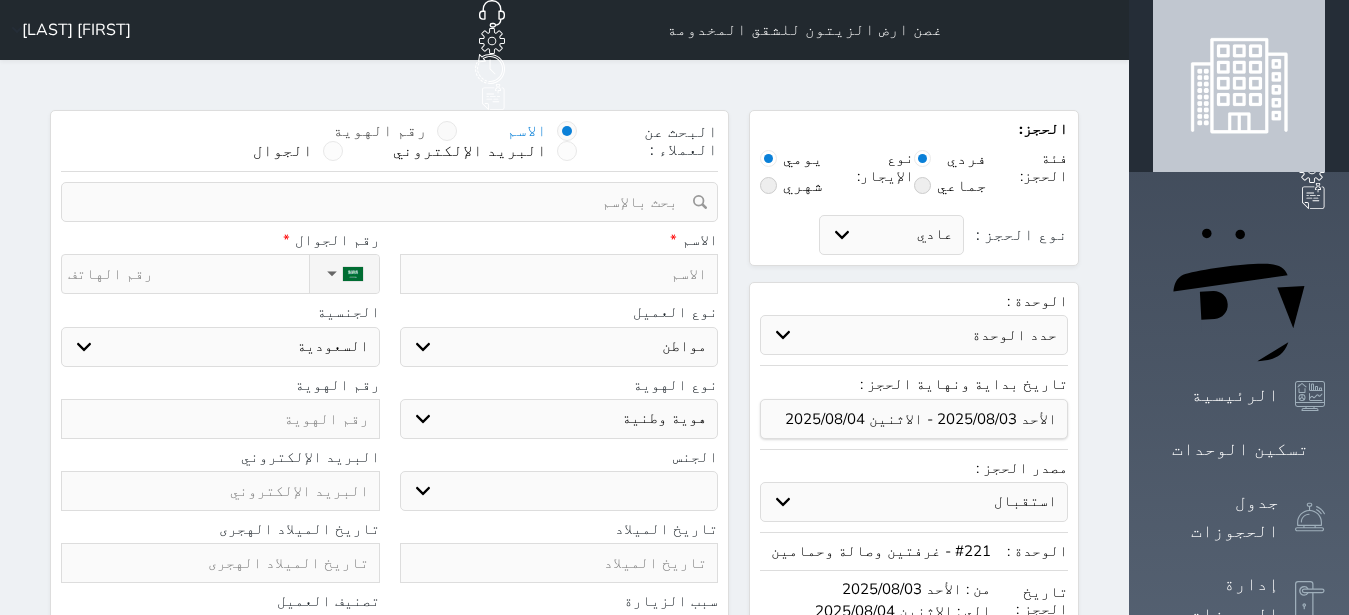 click on "رقم الهوية" at bounding box center [395, 131] 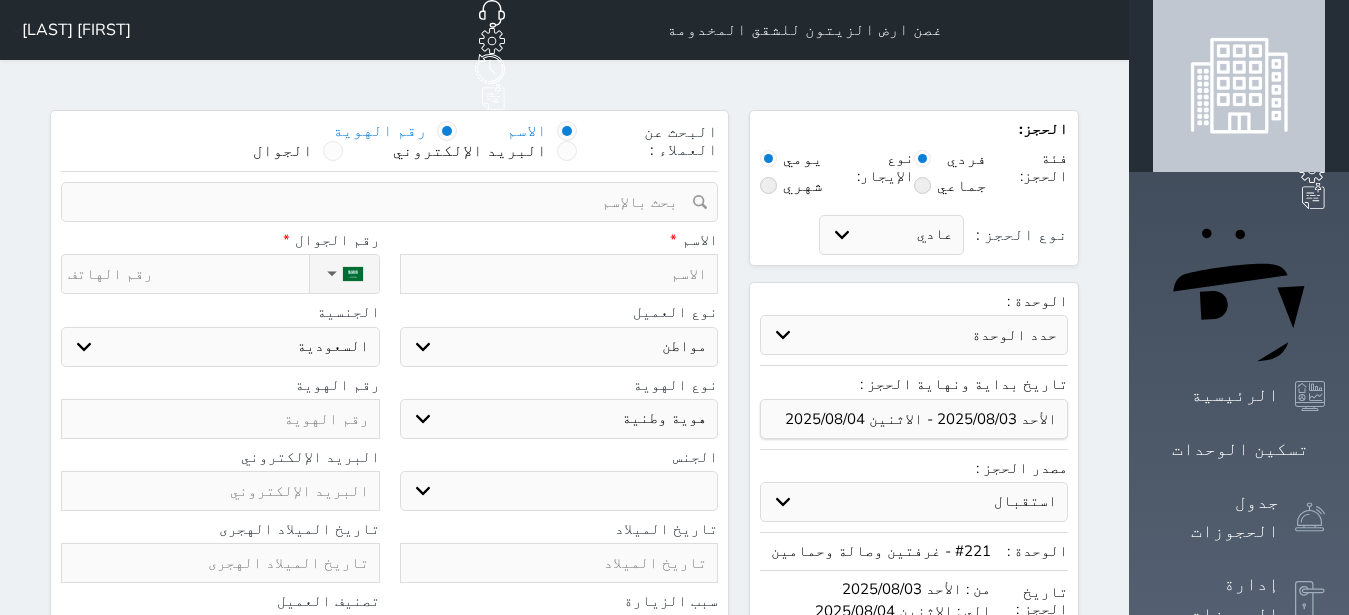 select 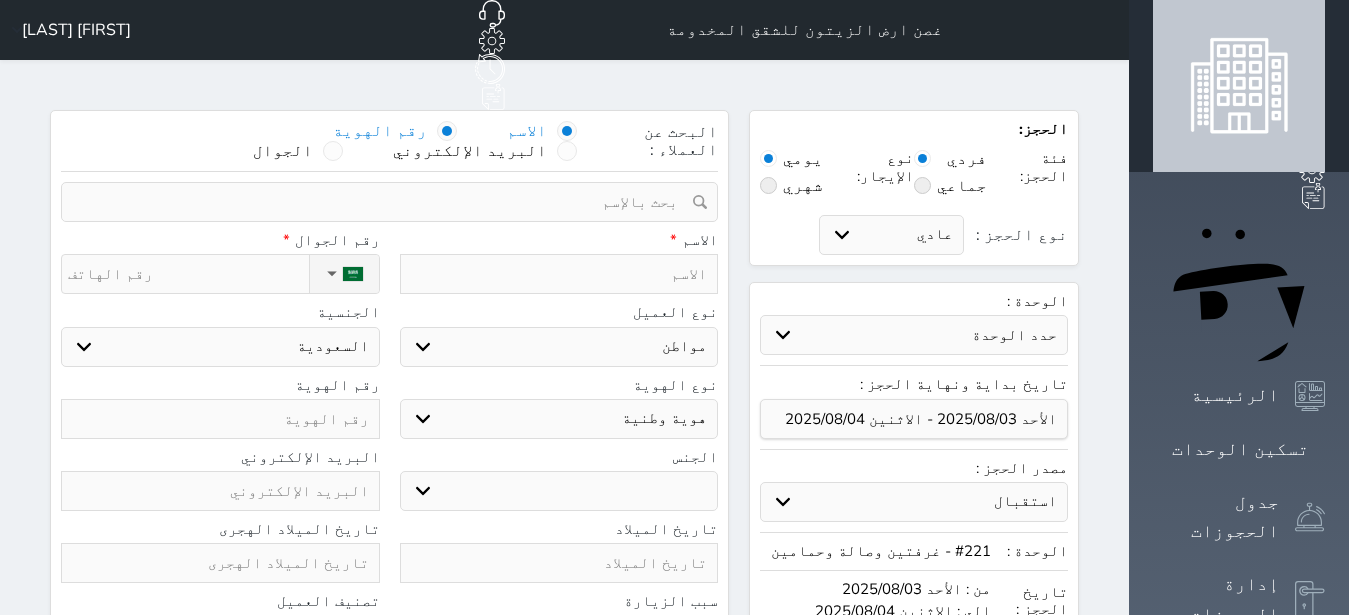 select 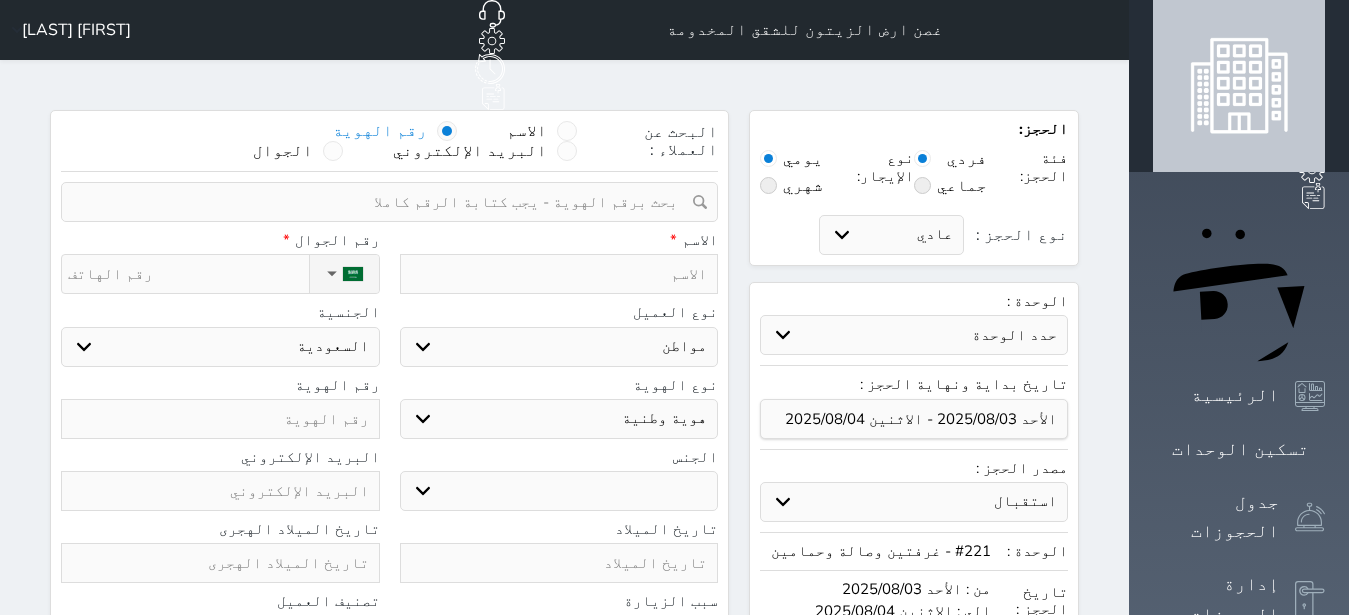 click at bounding box center (382, 202) 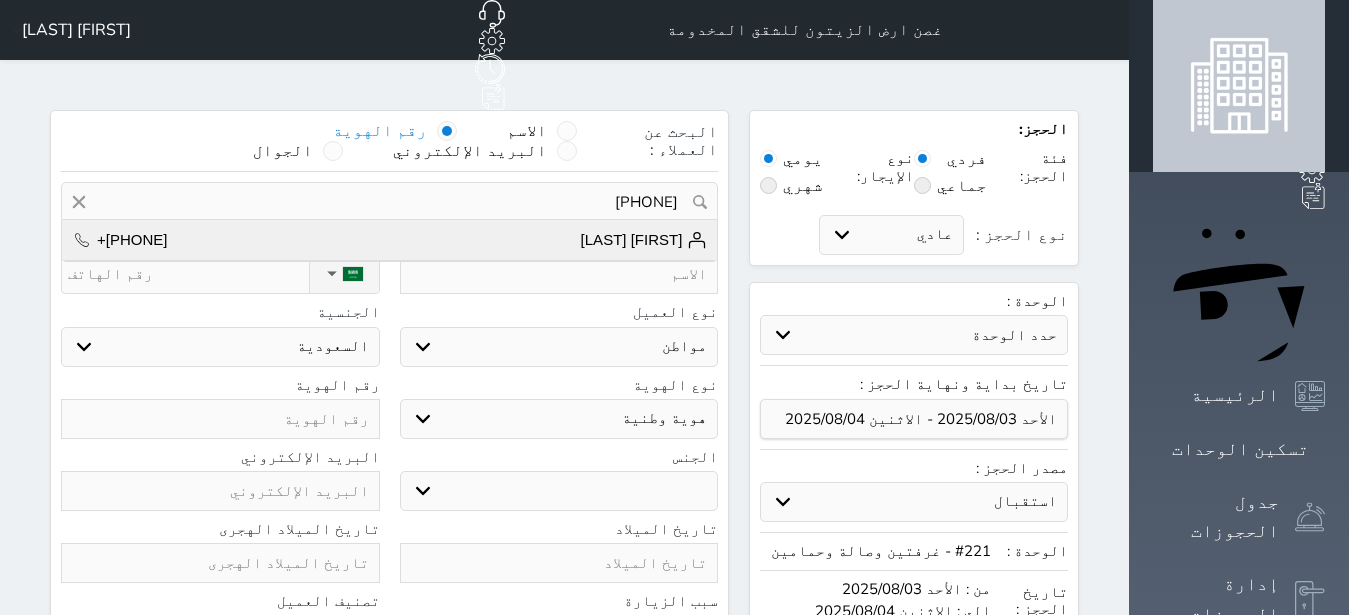 click on "[FIRST] [LAST]" at bounding box center [644, 240] 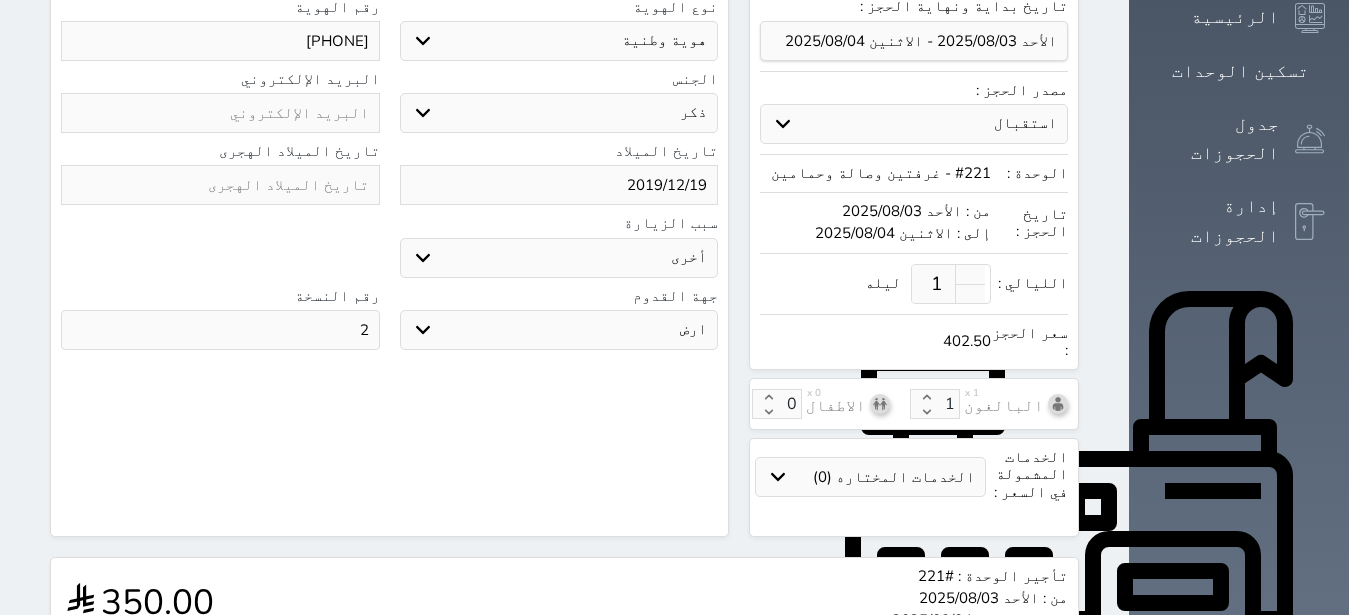 scroll, scrollTop: 694, scrollLeft: 0, axis: vertical 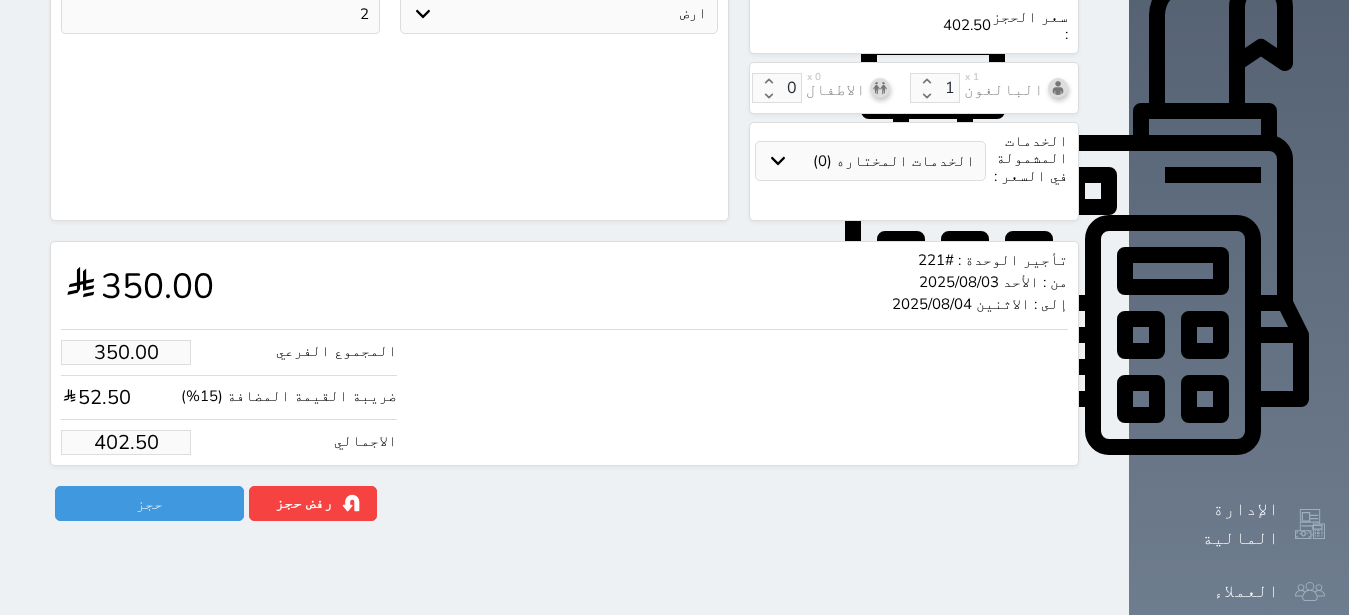 click on "402.50" at bounding box center [126, 442] 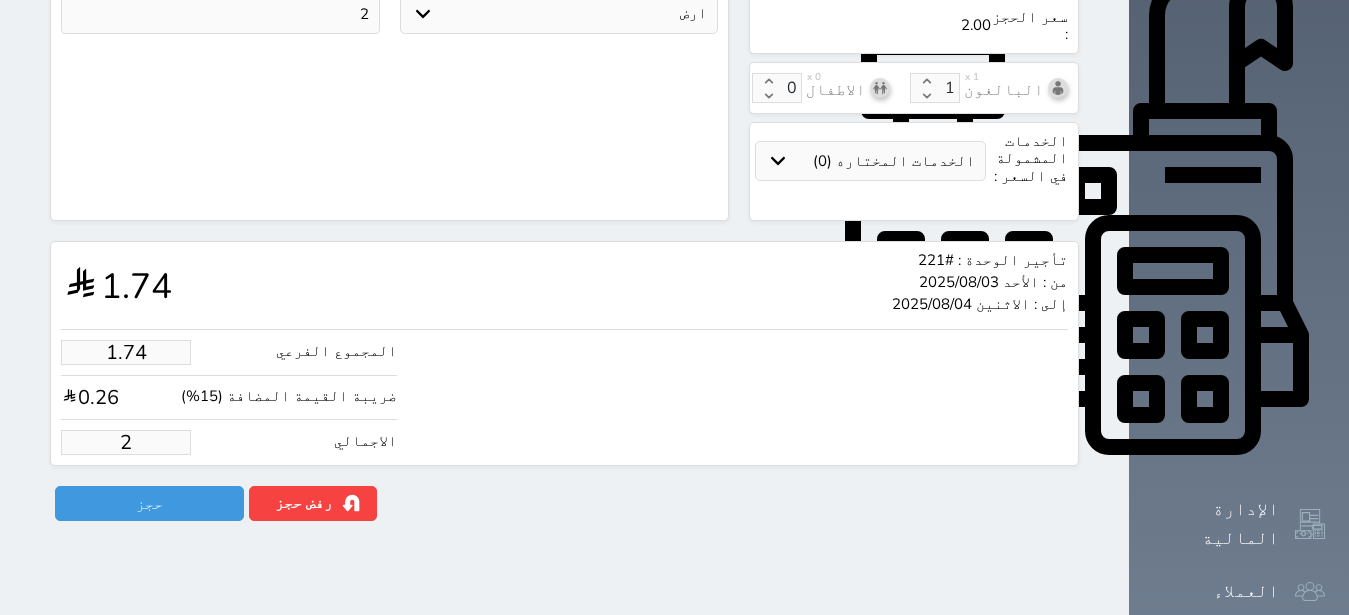 type on "19.13" 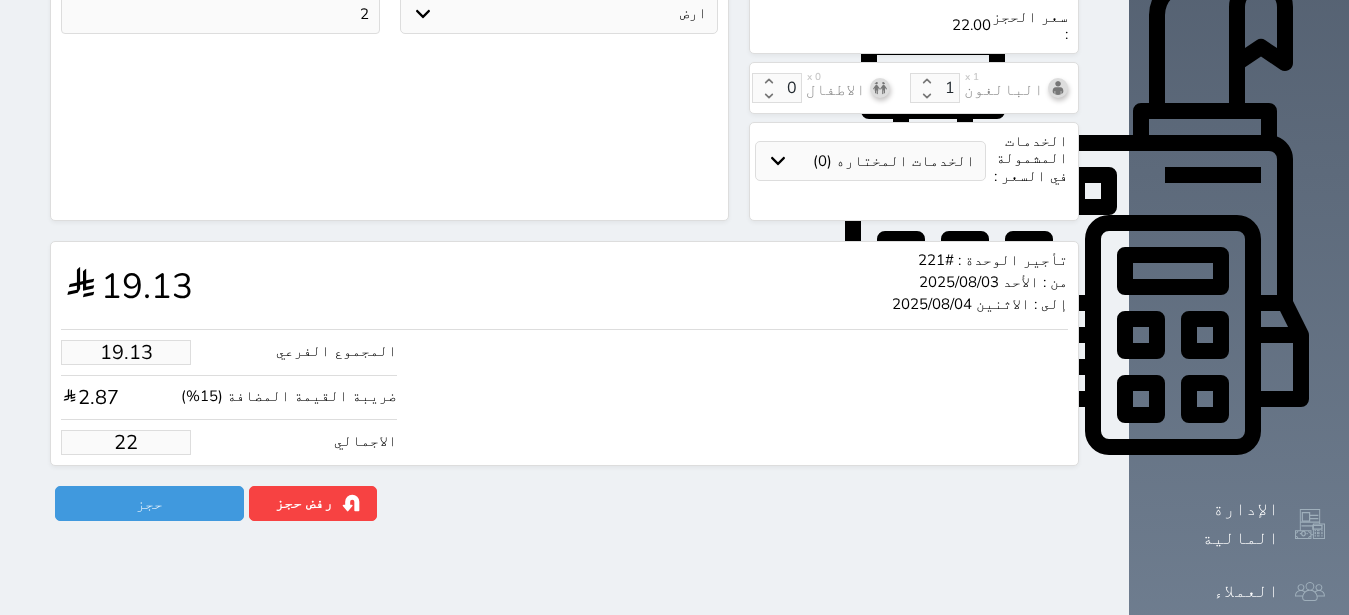 type on "191.30" 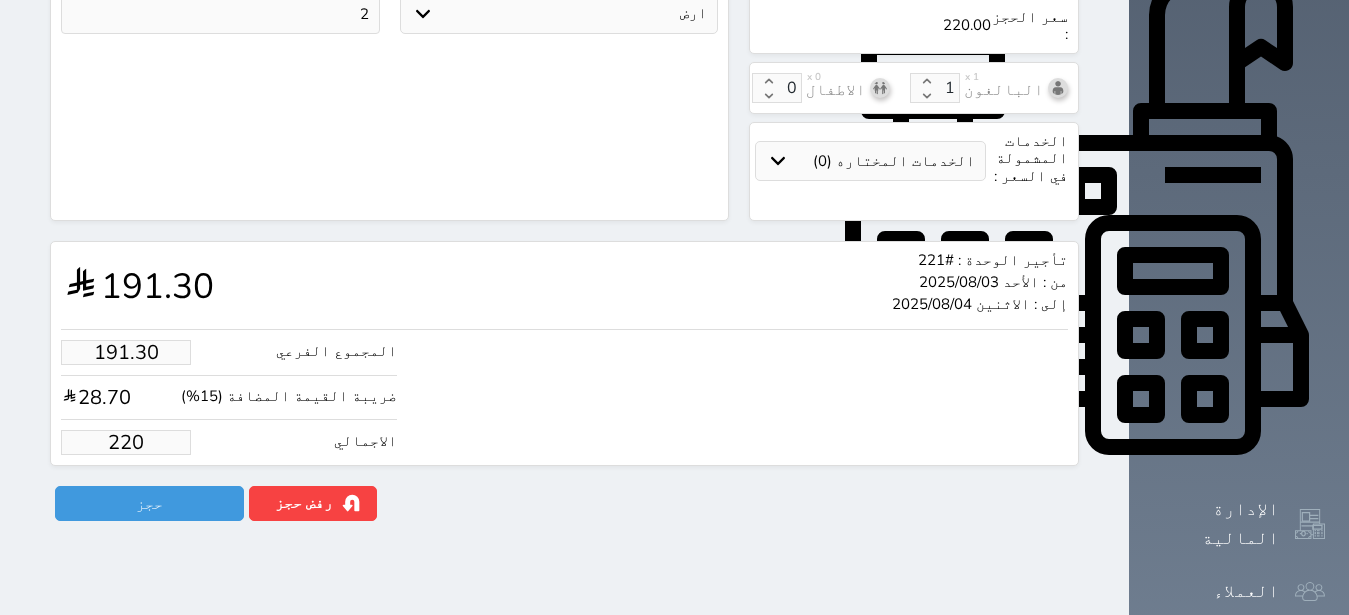 type on "220.00" 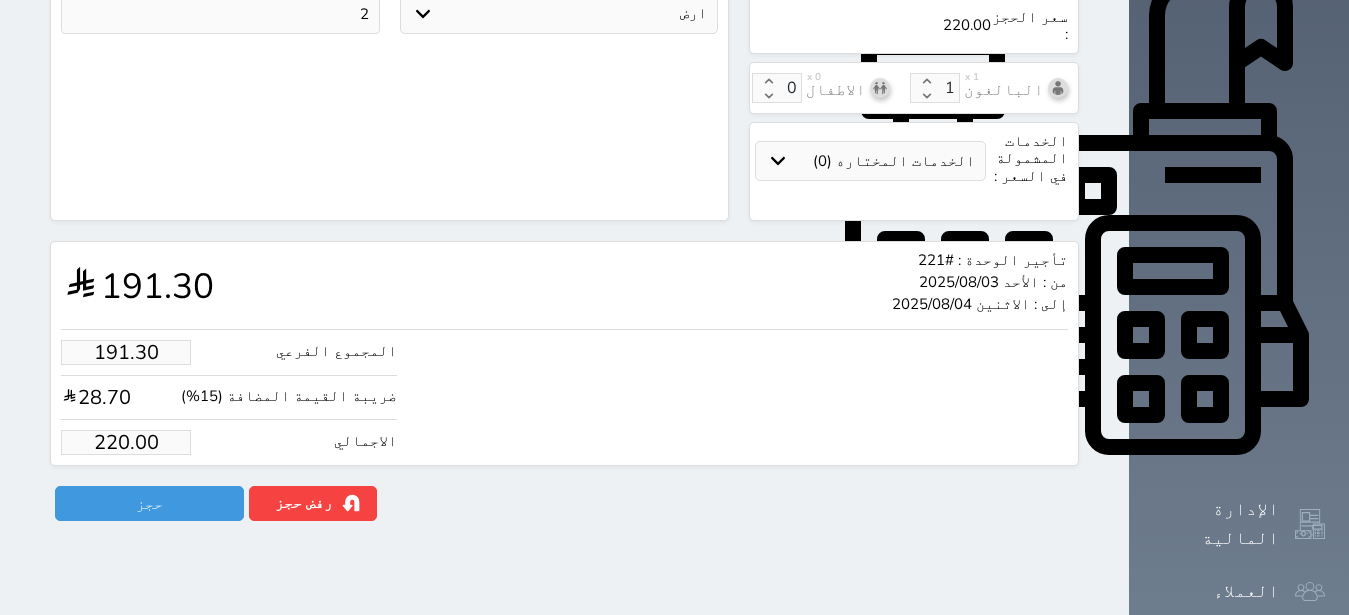 click on "المجموع الفرعي   191.30     ضريبة القيمة المضافة (15%)    28.70      الاجمالي   220.00" at bounding box center (564, 392) 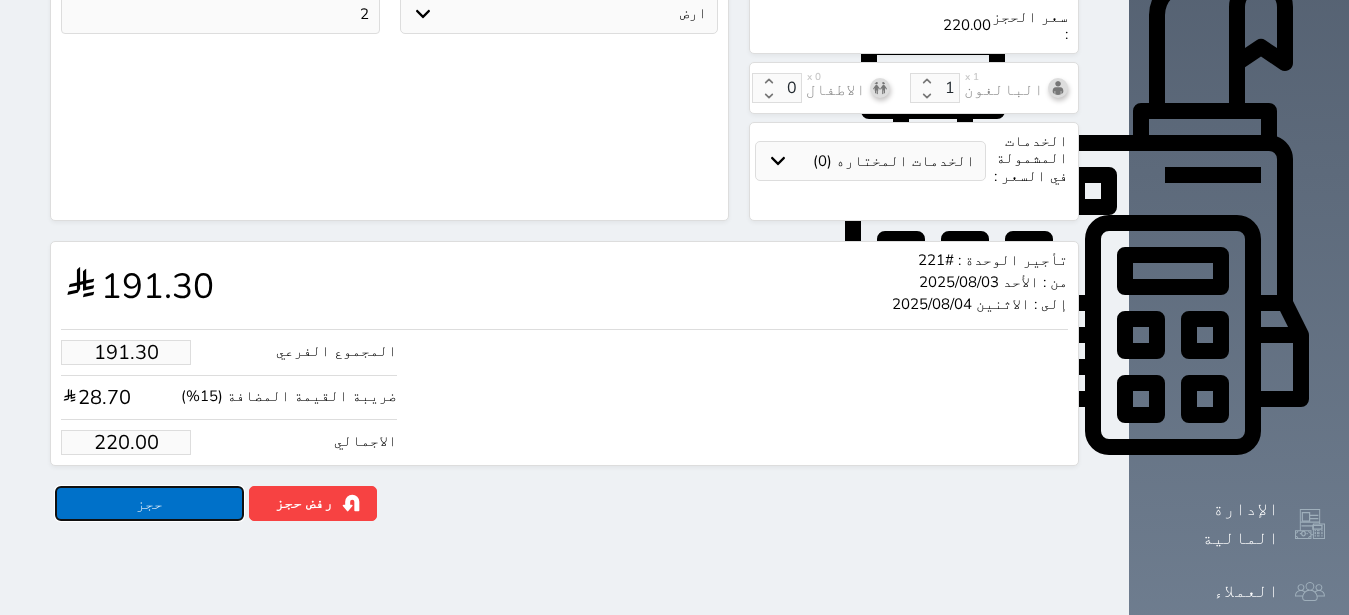 click on "حجز" at bounding box center (149, 503) 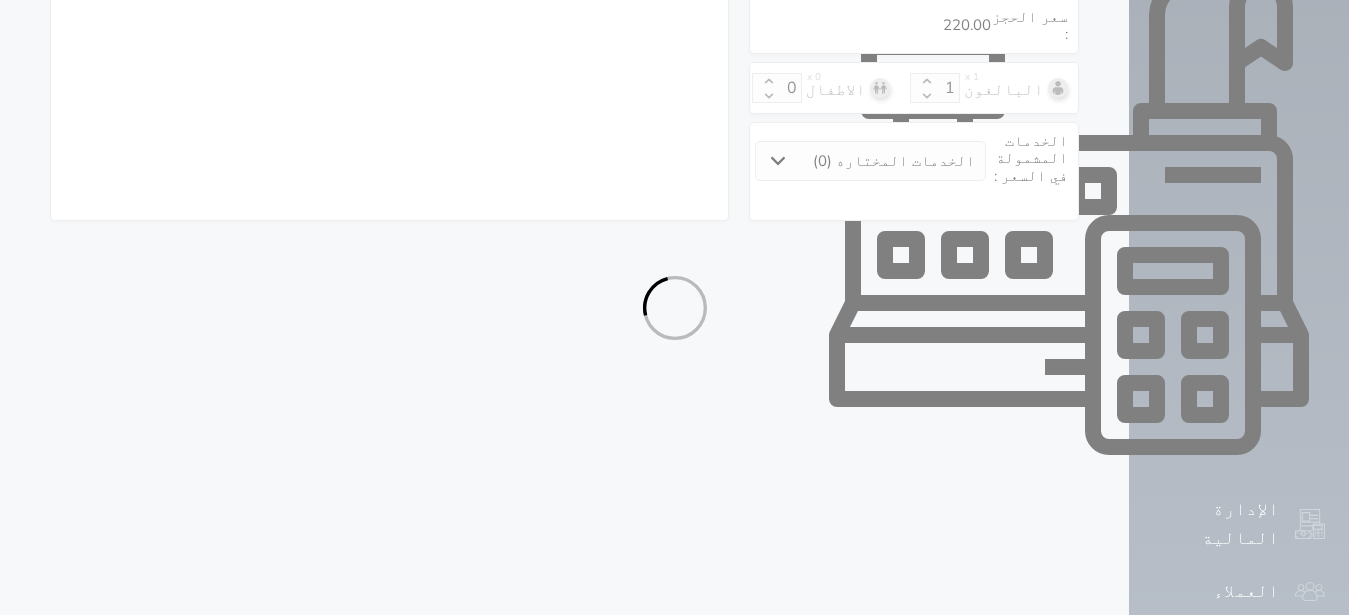 select on "1" 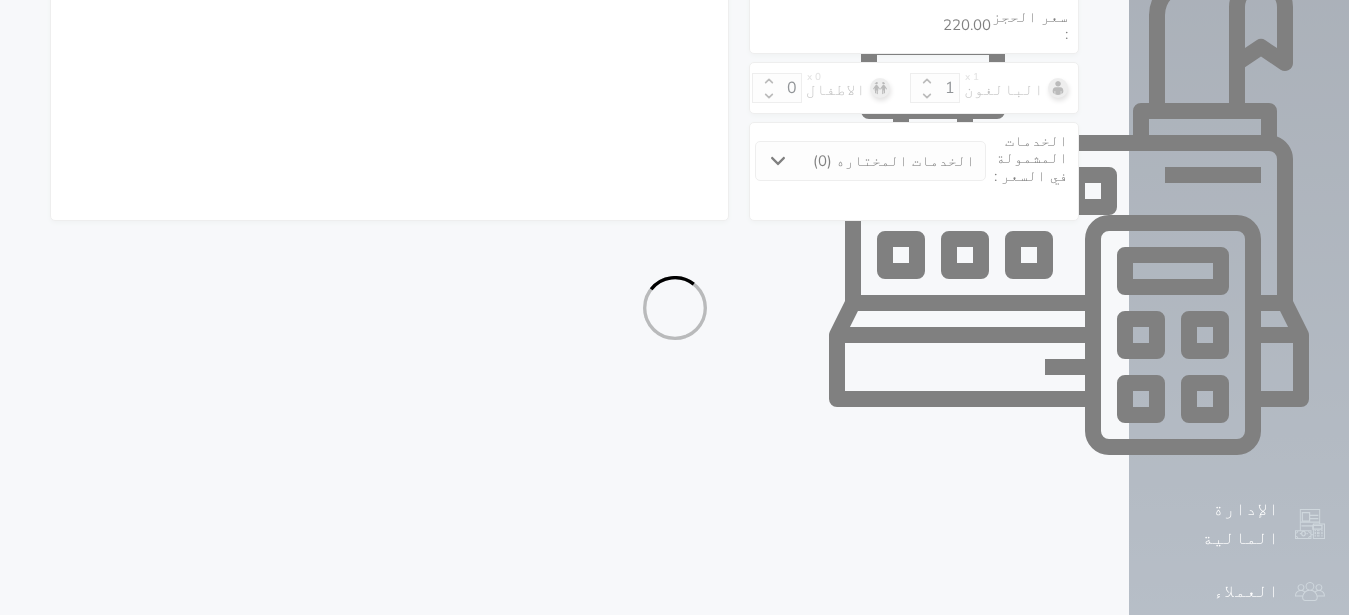 select on "113" 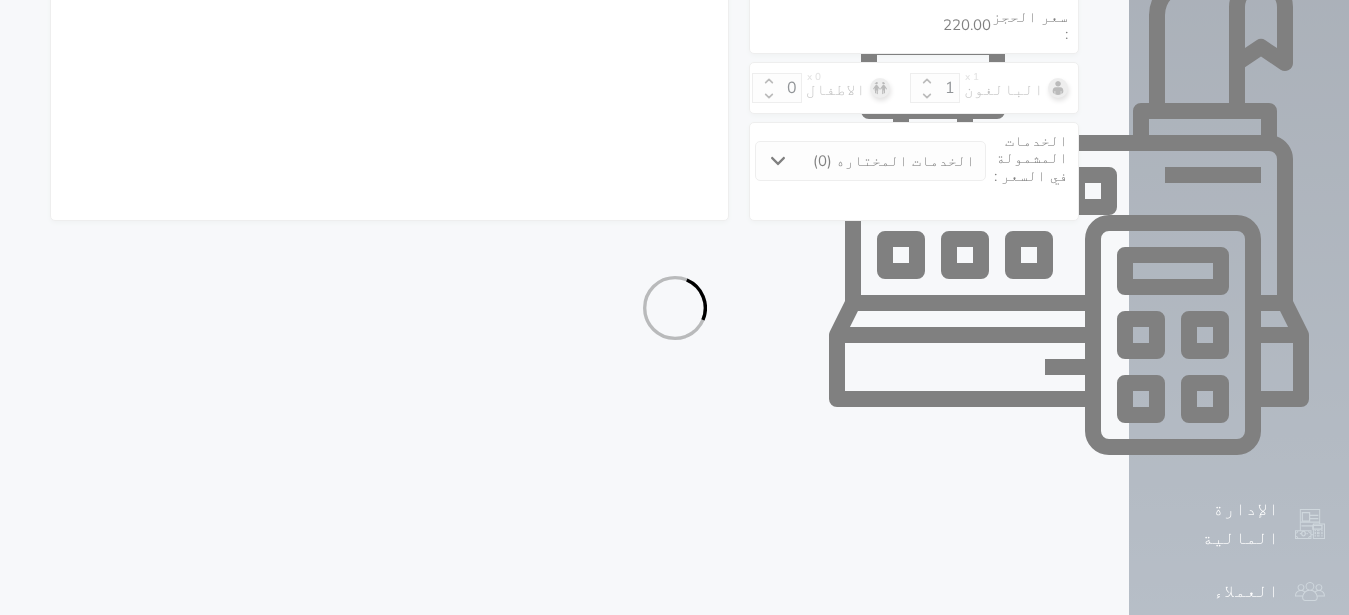 select on "1" 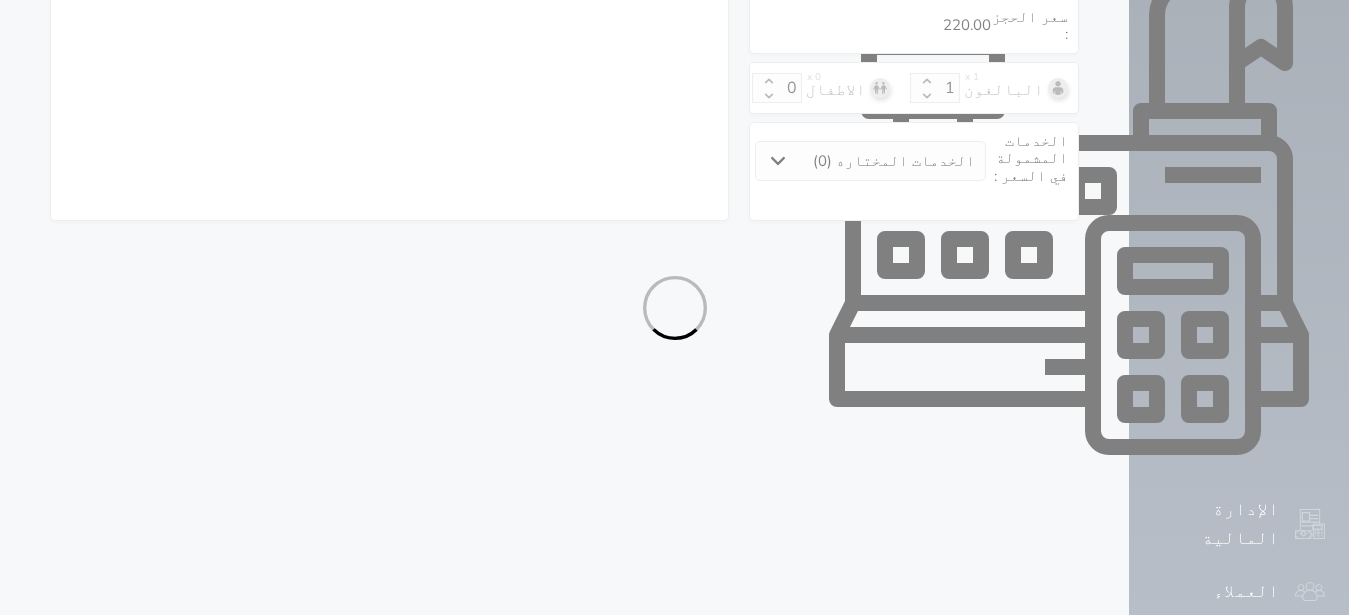 select on "7" 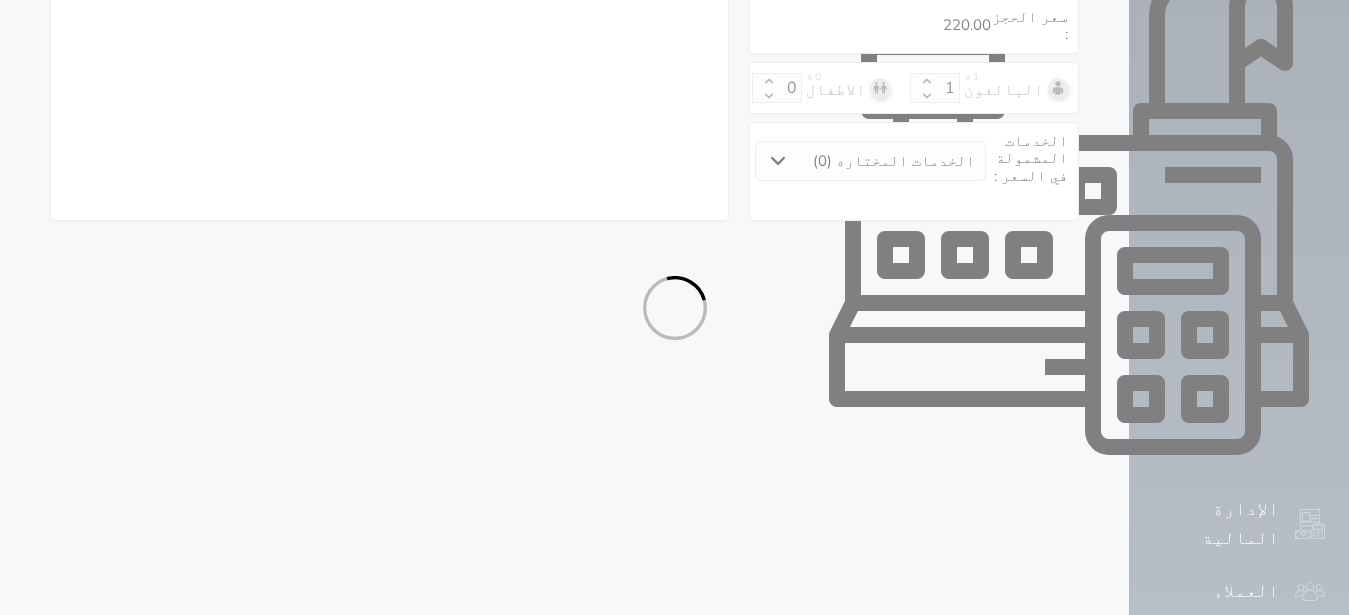 select on "9" 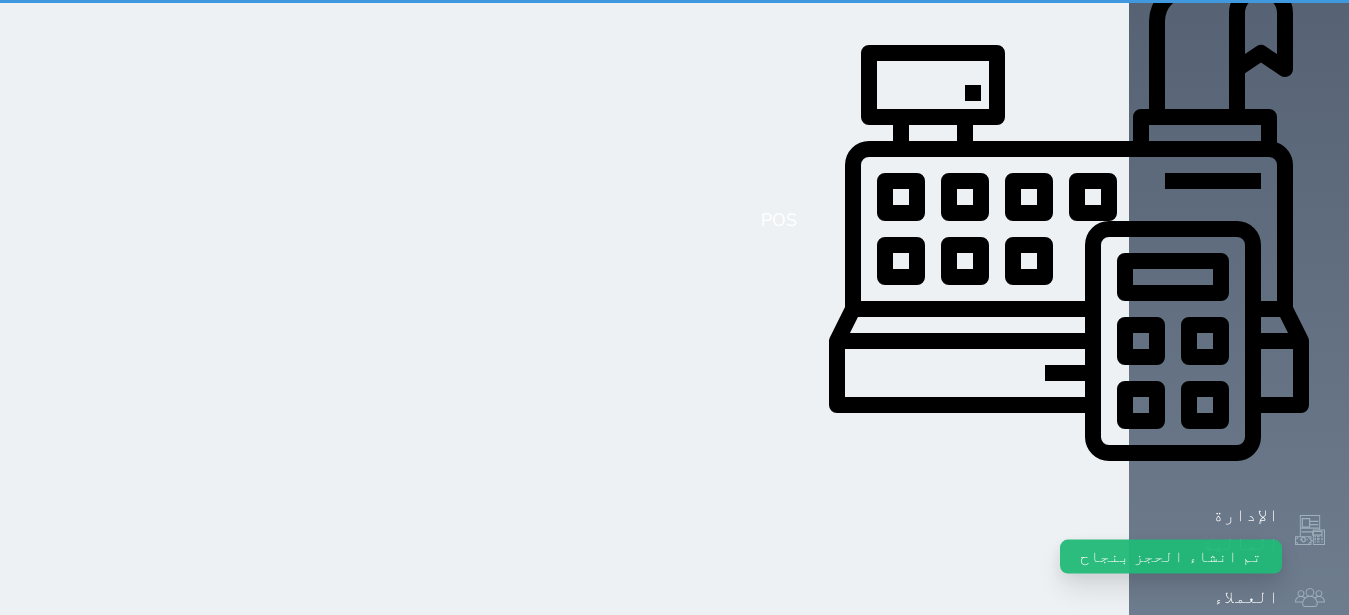 scroll, scrollTop: 0, scrollLeft: 0, axis: both 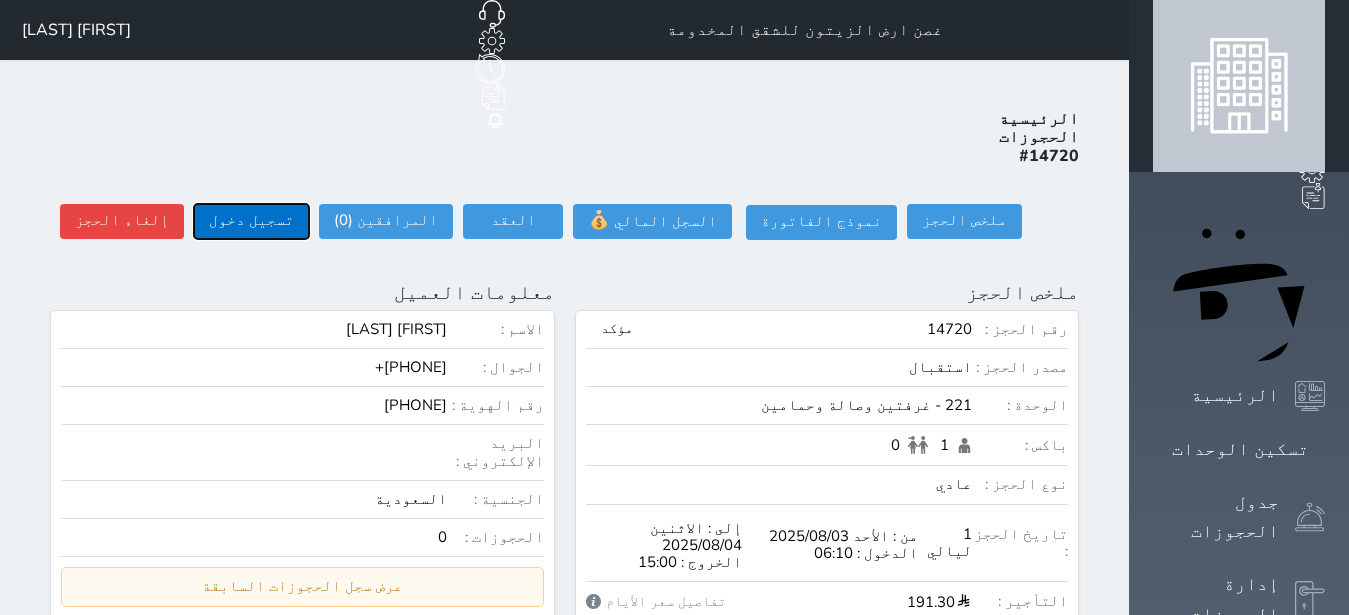 click on "تسجيل دخول" at bounding box center [251, 221] 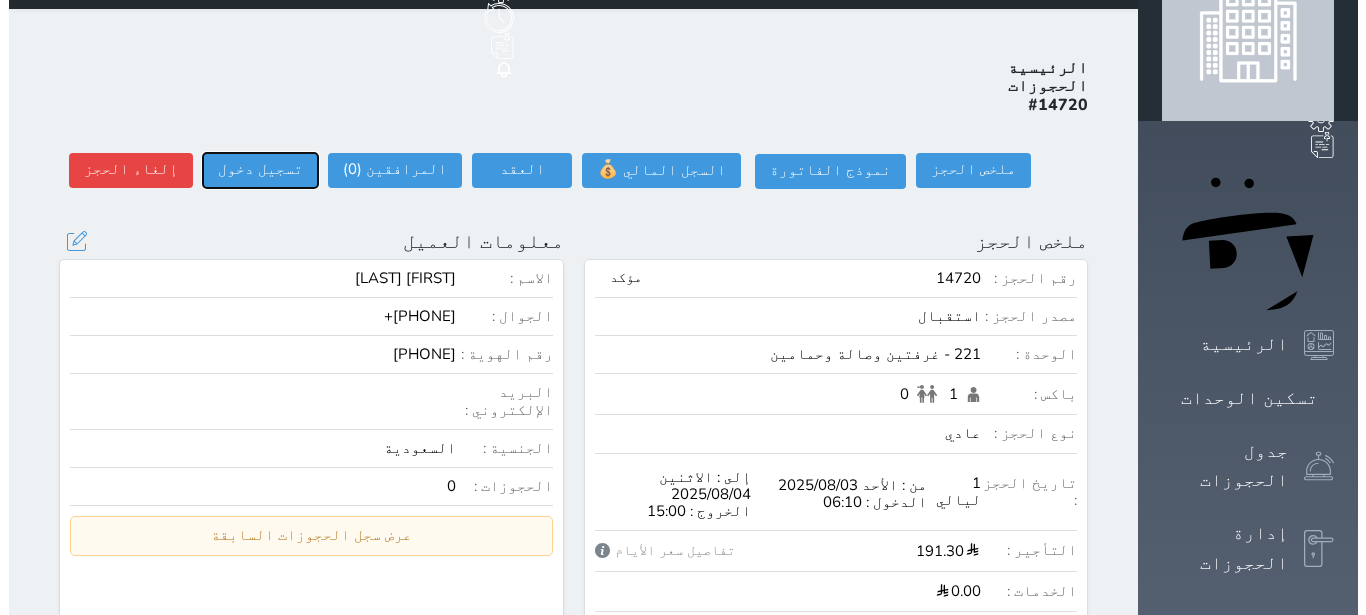 scroll, scrollTop: 0, scrollLeft: 0, axis: both 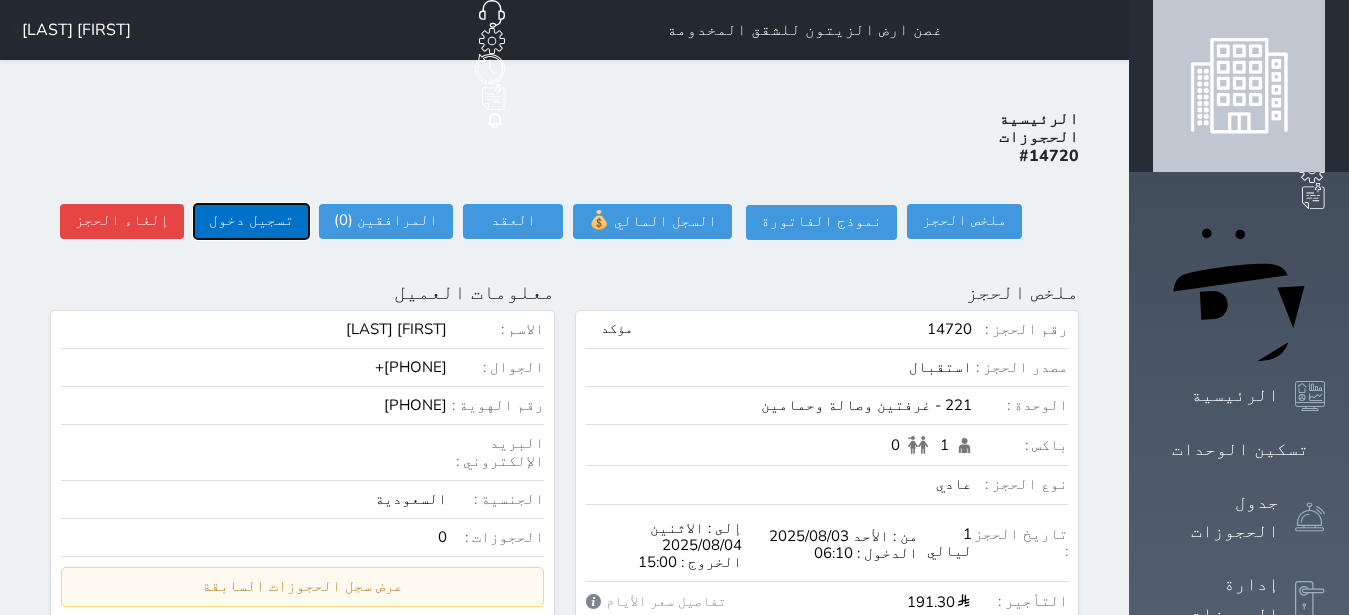 click on "تسجيل دخول" at bounding box center (251, 221) 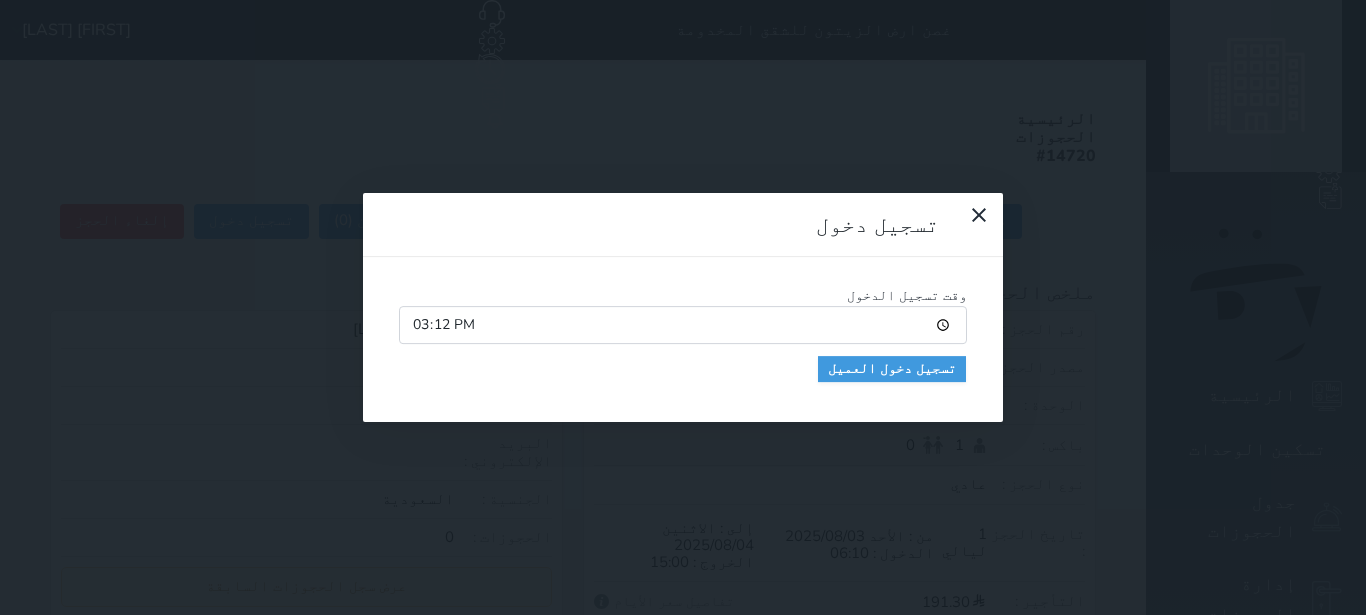 click on "وقت تسجيل الدخول    15:12   تسجيل دخول العميل" at bounding box center [683, 340] 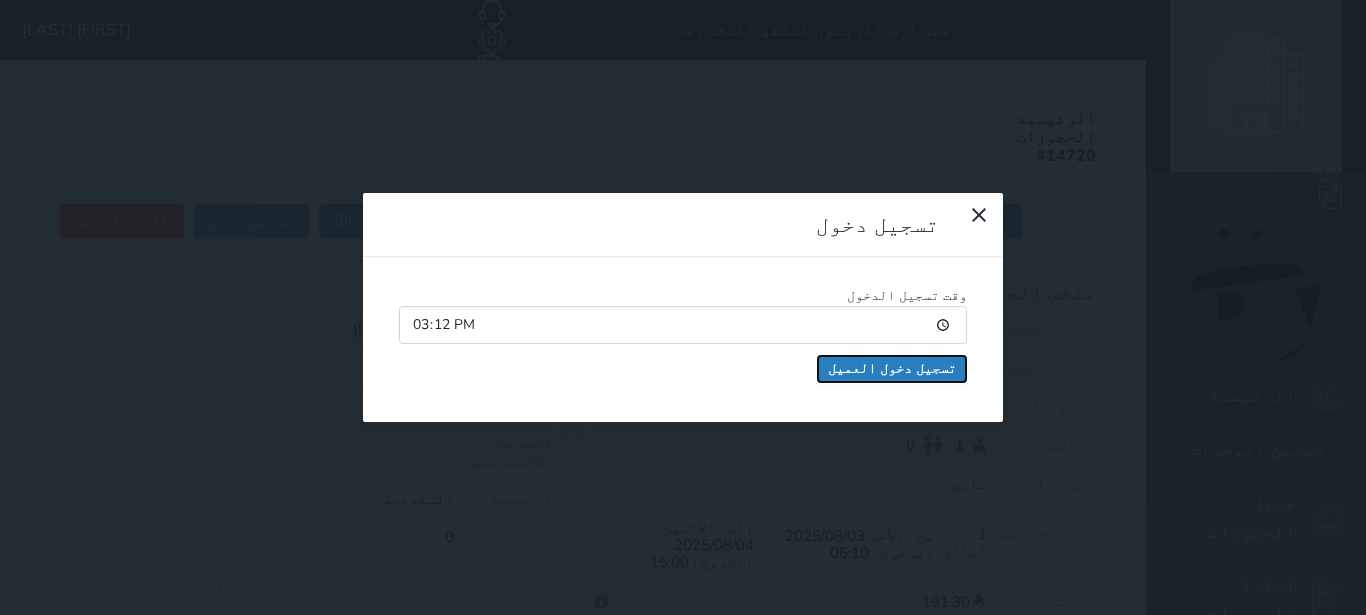 click on "تسجيل دخول العميل" at bounding box center [892, 369] 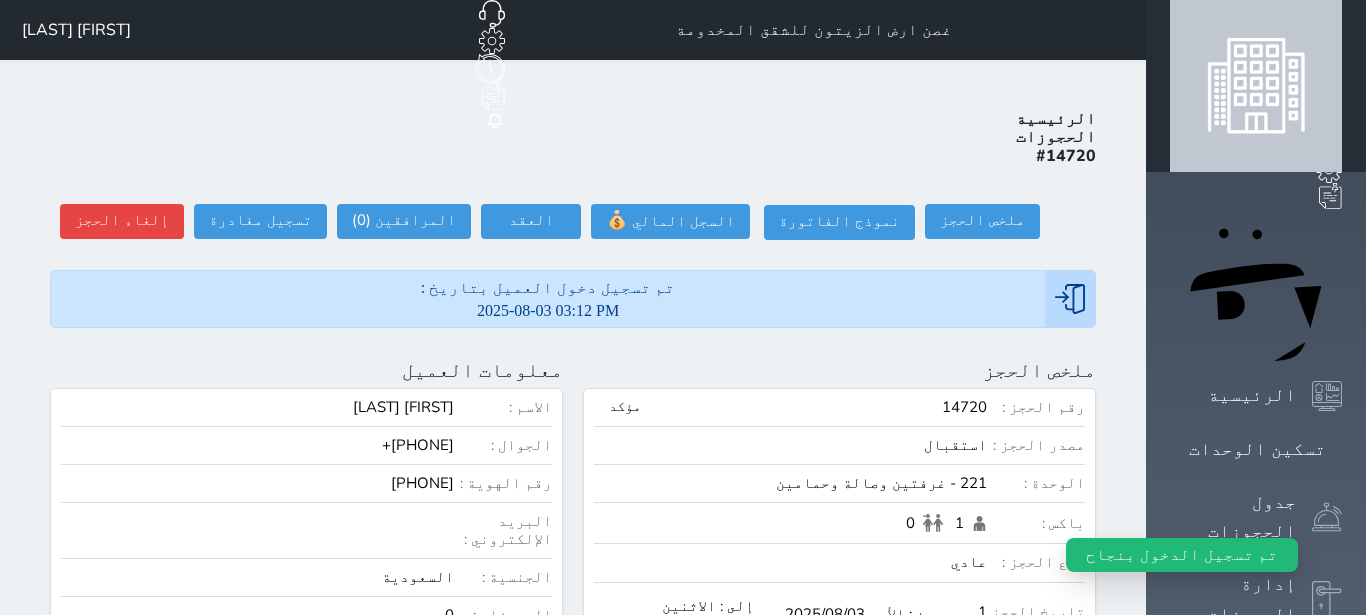 click on "تم تسجيل دخول العميل بتاريخ :   2025-08-03 03:12 PM" at bounding box center (548, 299) 